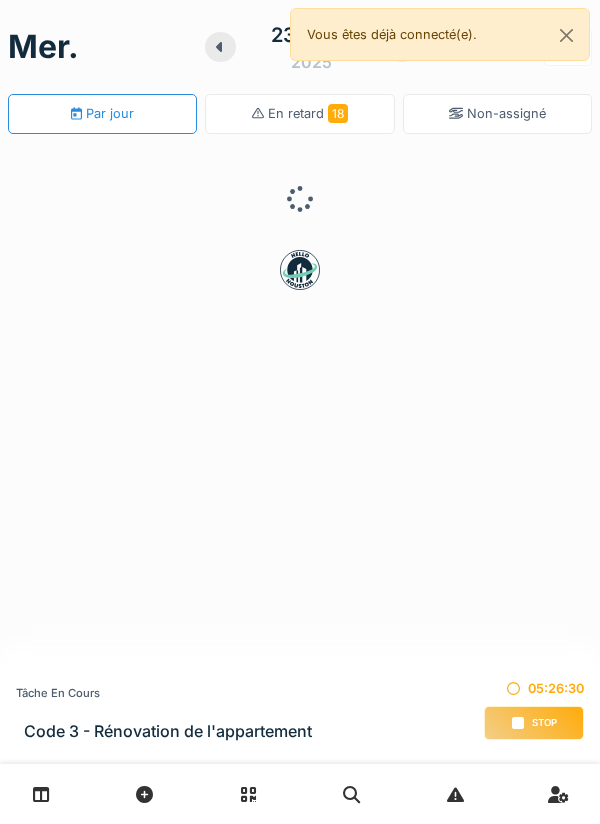 scroll, scrollTop: 0, scrollLeft: 0, axis: both 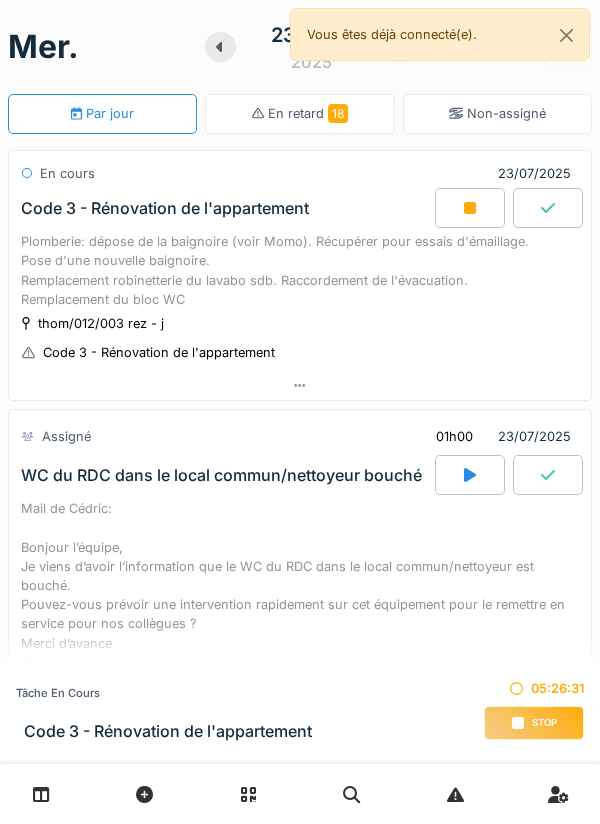 click on "Stop" at bounding box center [544, 723] 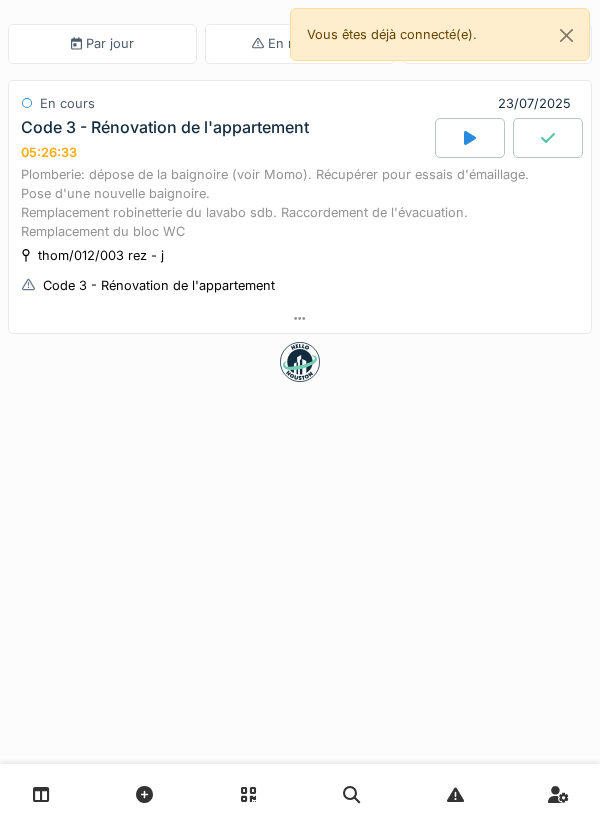 click on "Plomberie: dépose de la baignoire (voir Momo). Récupérer pour essais d'émaillage.
Pose d'une nouvelle baignoire.
Remplacement robinetterie du lavabo sdb. Raccordement de l'évacuation.
Remplacement du bloc WC" at bounding box center [300, 203] 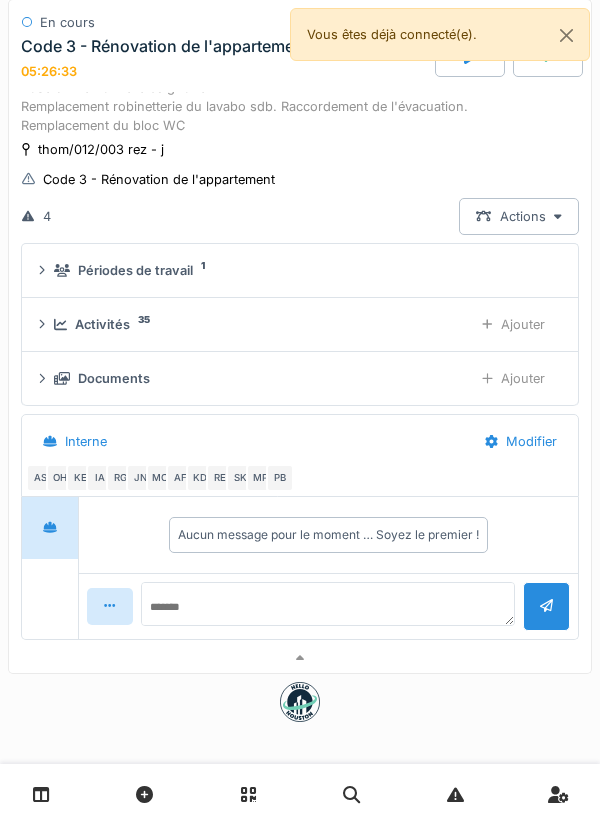 scroll, scrollTop: 117, scrollLeft: 0, axis: vertical 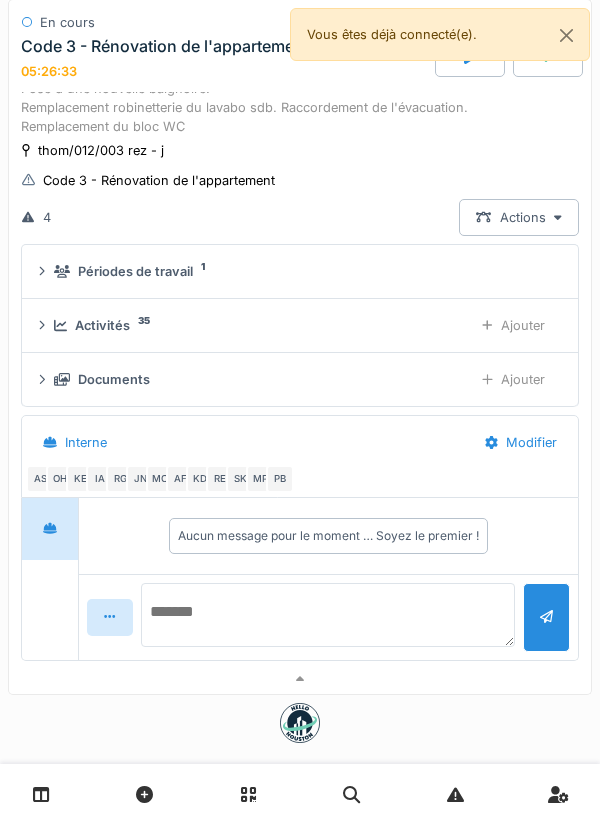 click at bounding box center [328, 615] 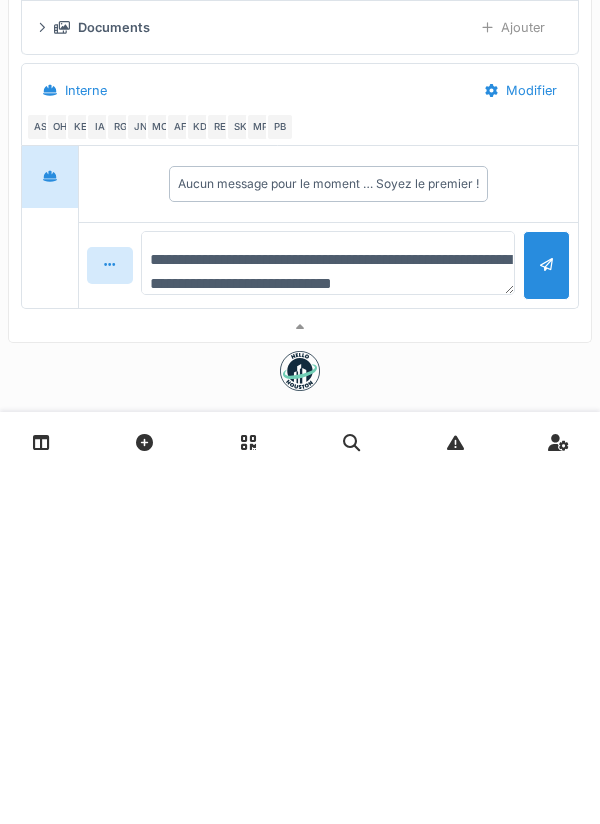 scroll, scrollTop: 24, scrollLeft: 0, axis: vertical 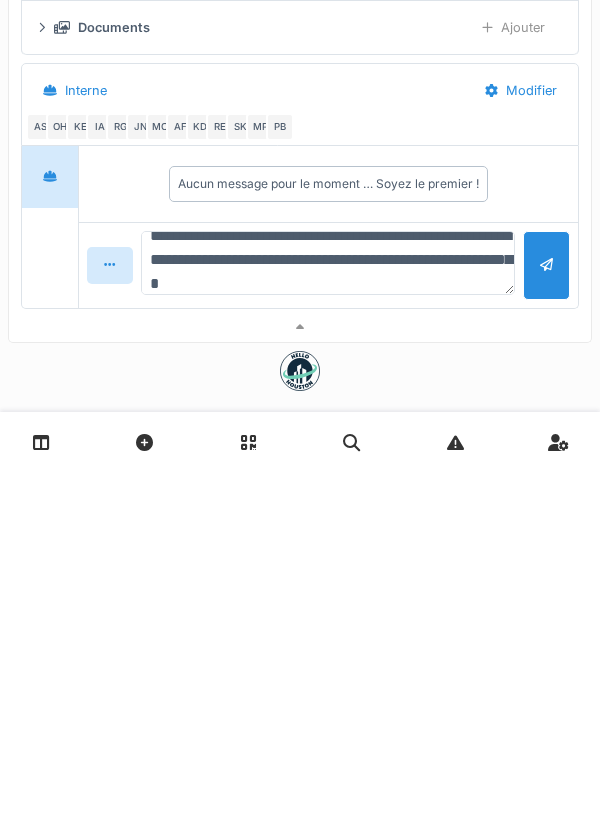 click on "**********" at bounding box center [328, 615] 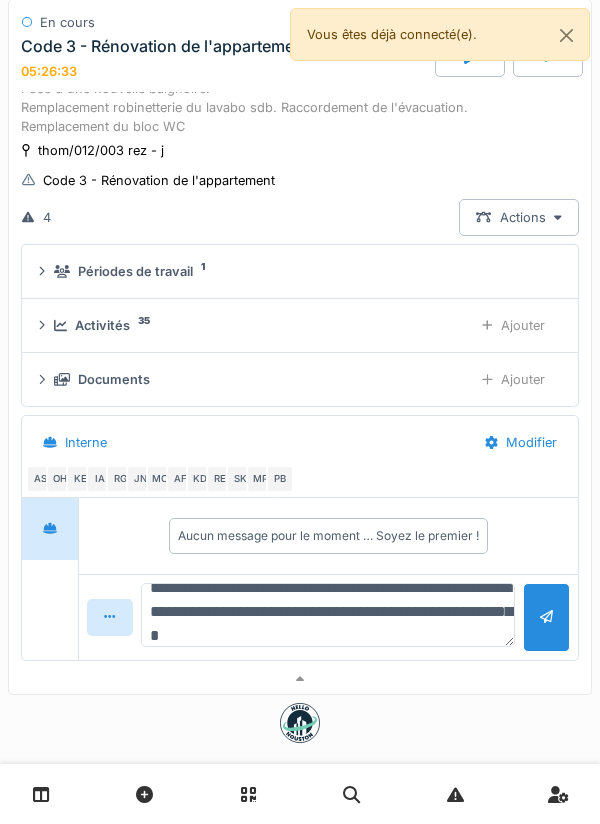 click on "**********" at bounding box center (328, 615) 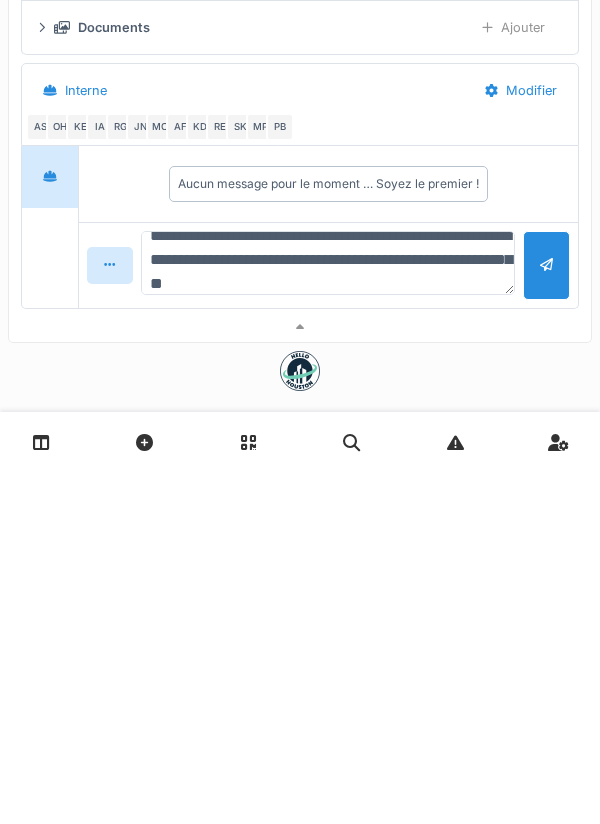 type on "**********" 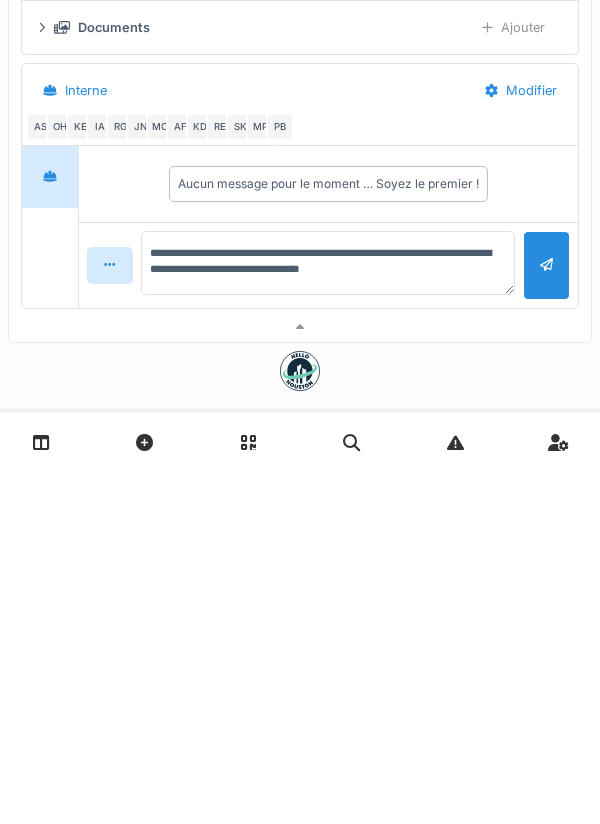 click at bounding box center [546, 617] 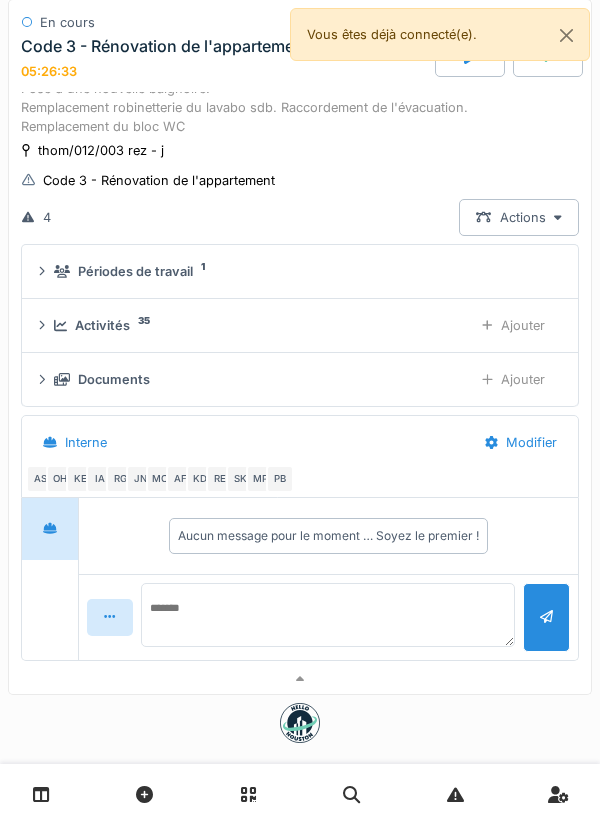 scroll, scrollTop: 0, scrollLeft: 0, axis: both 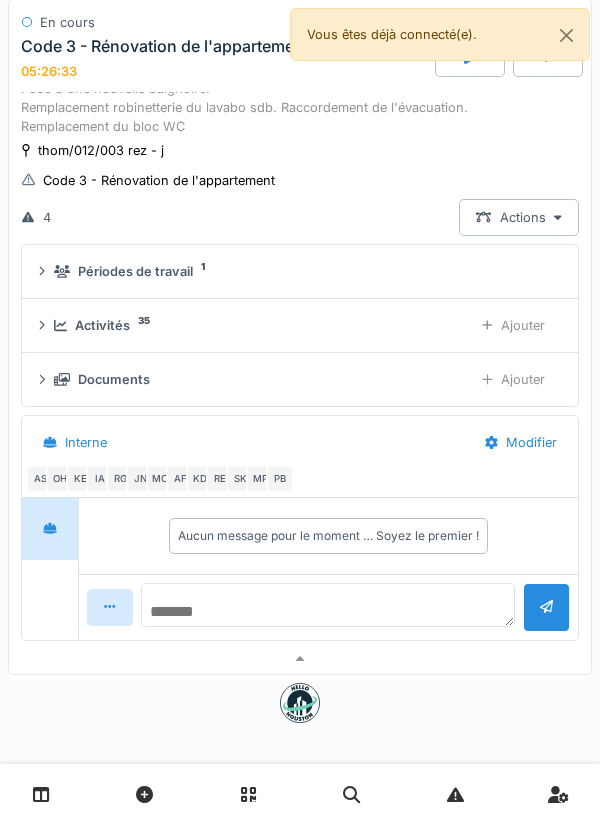 click at bounding box center (328, 605) 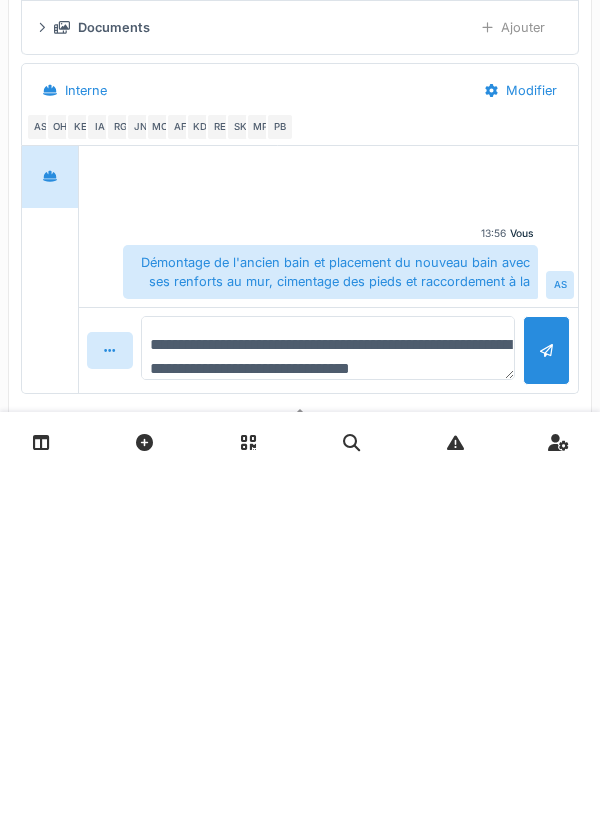 scroll, scrollTop: 23, scrollLeft: 0, axis: vertical 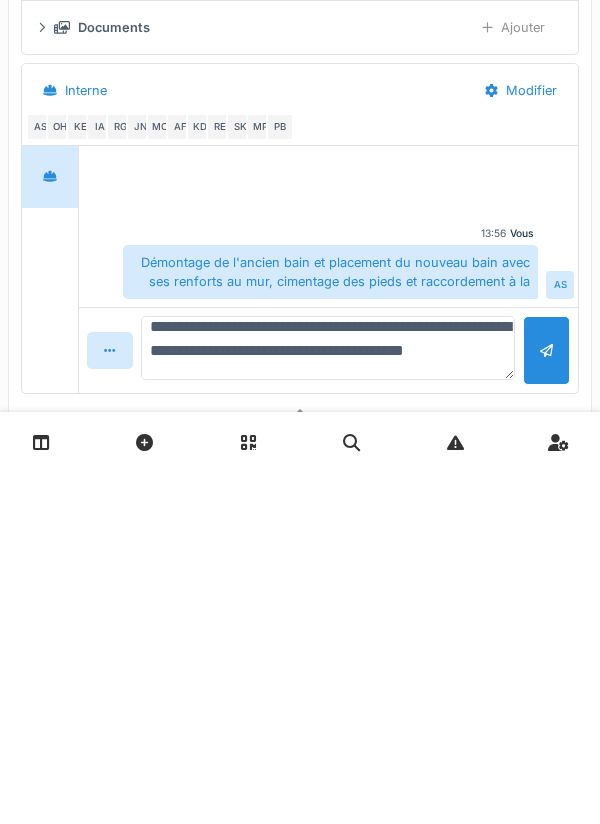 type on "**********" 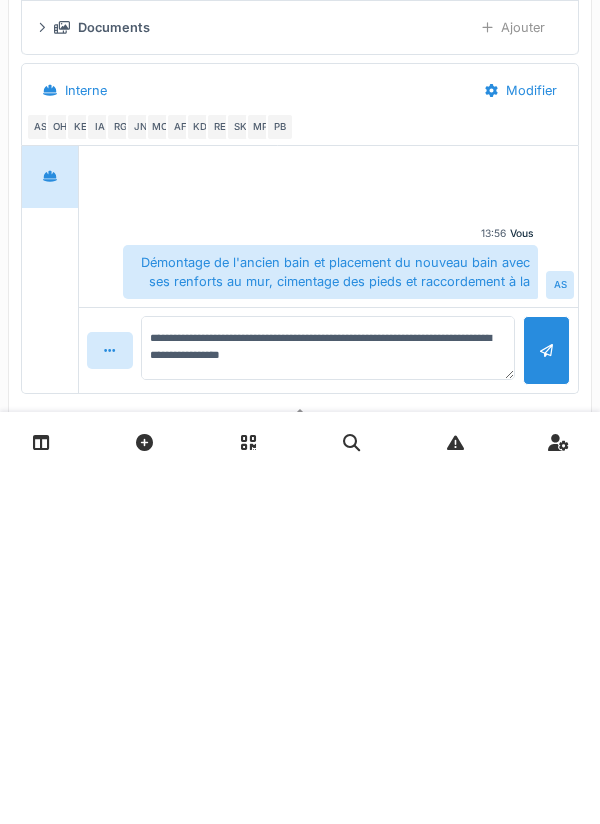 click at bounding box center (546, 702) 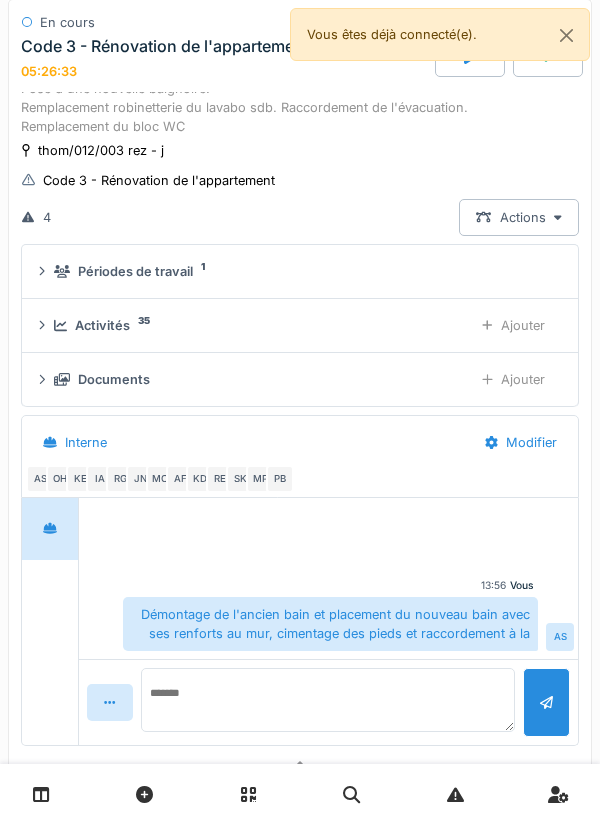 scroll, scrollTop: 0, scrollLeft: 0, axis: both 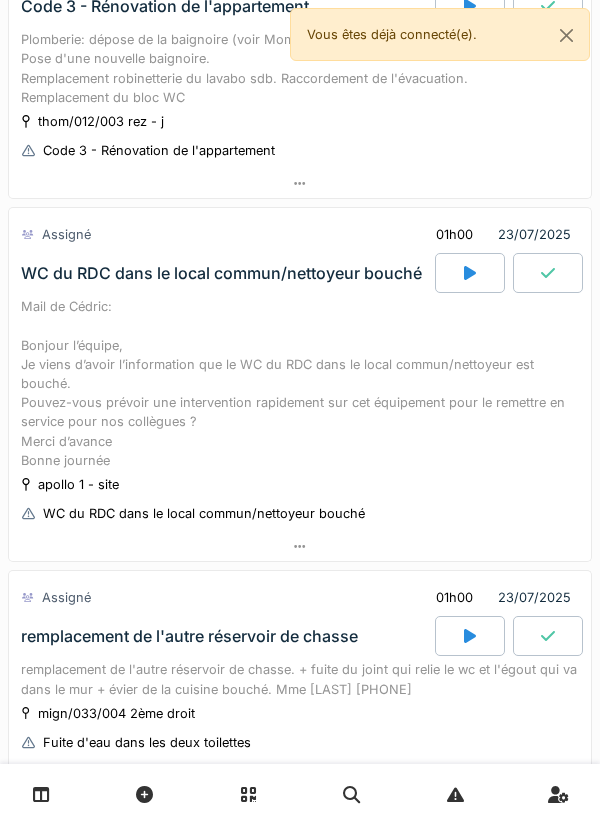 click at bounding box center (470, 273) 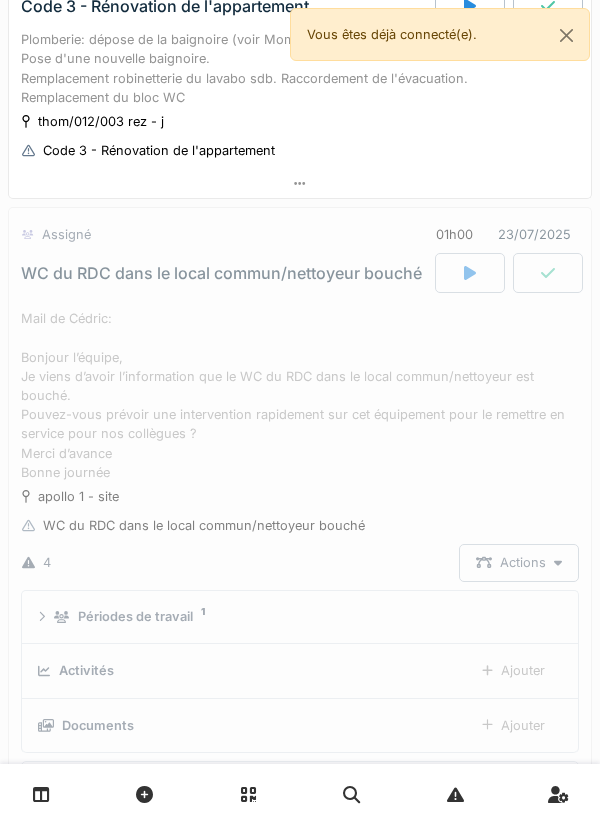 scroll, scrollTop: 329, scrollLeft: 0, axis: vertical 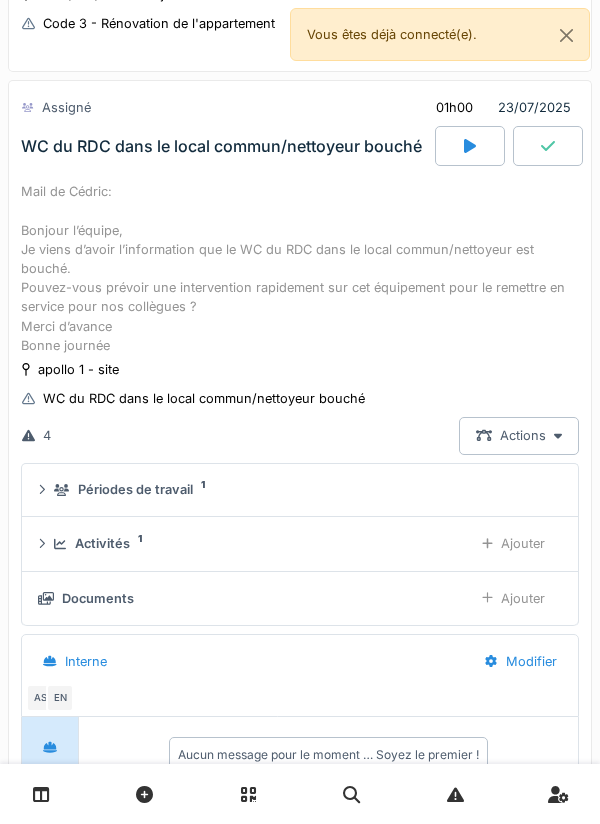 click at bounding box center [470, 146] 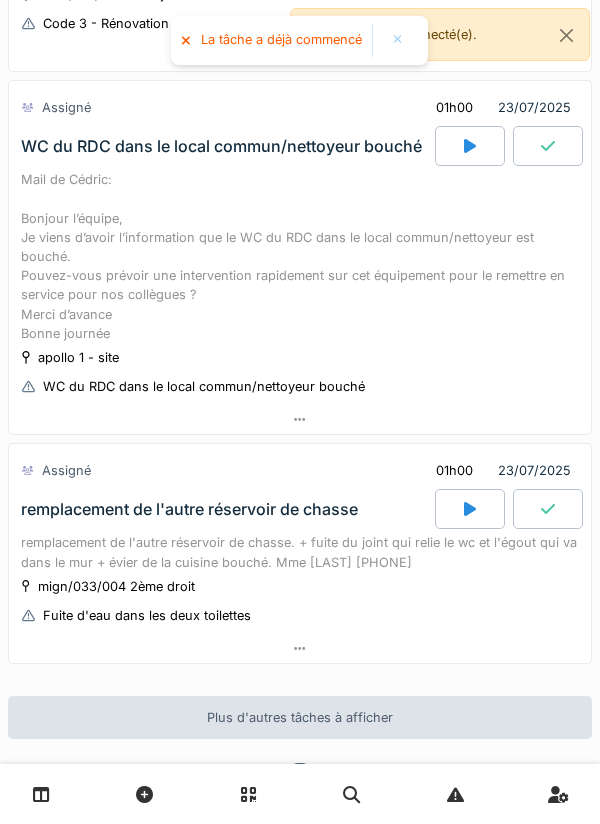 scroll, scrollTop: 0, scrollLeft: 0, axis: both 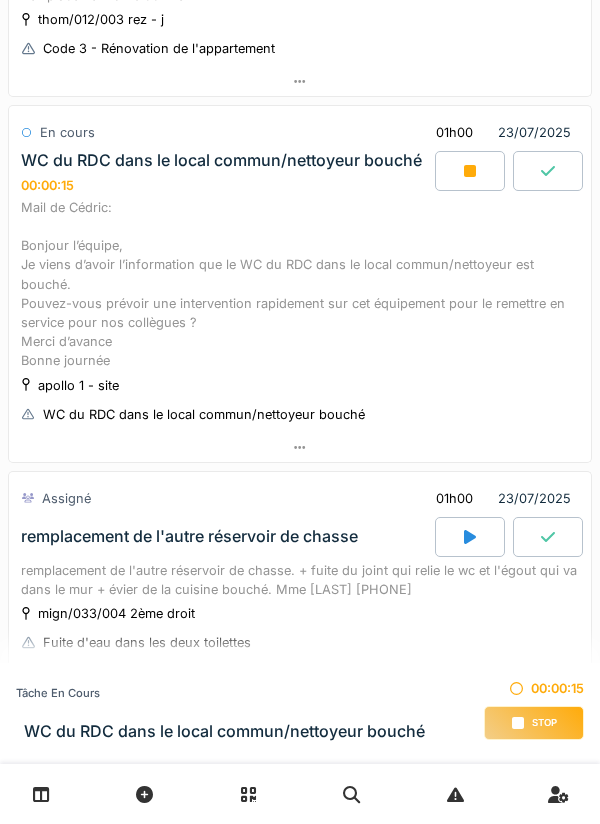 click on "WC du RDC dans le local commun/nettoyeur bouché" at bounding box center [204, 414] 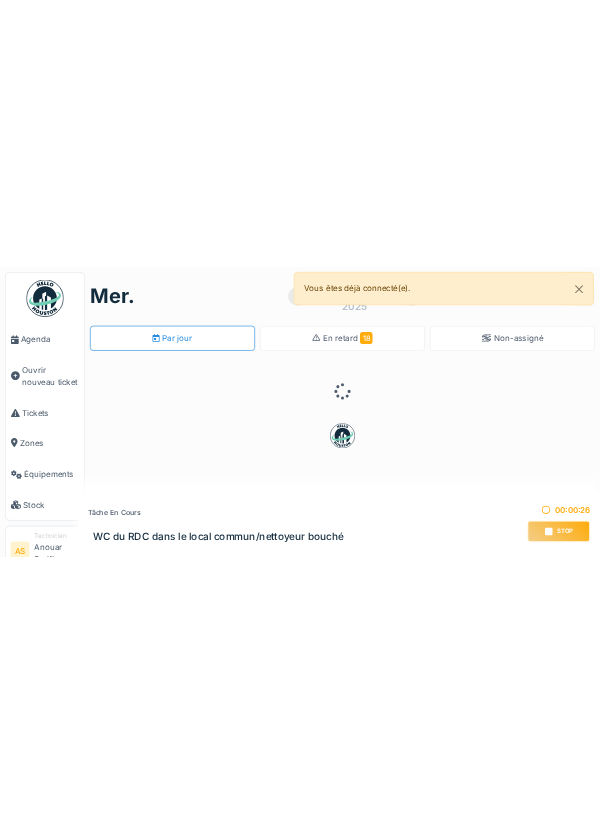 scroll, scrollTop: 0, scrollLeft: 0, axis: both 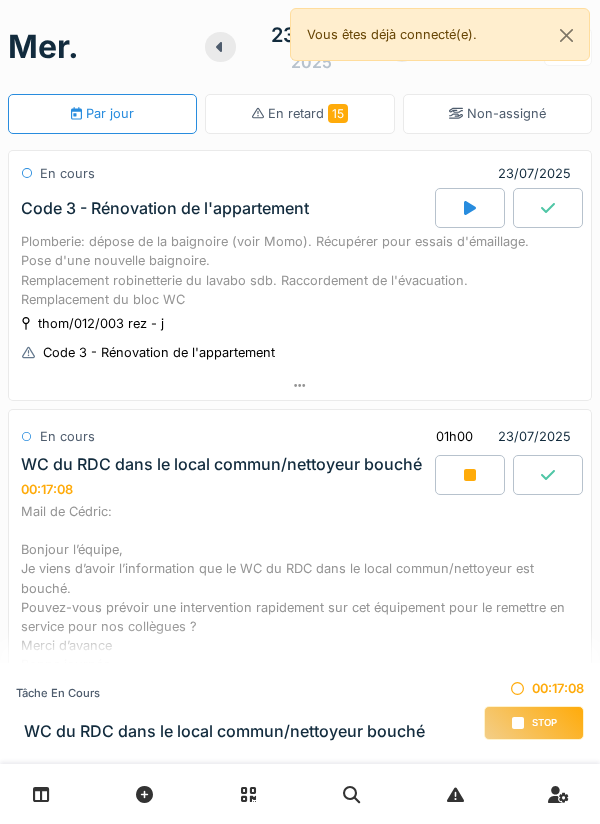 click on "Stop" at bounding box center (544, 723) 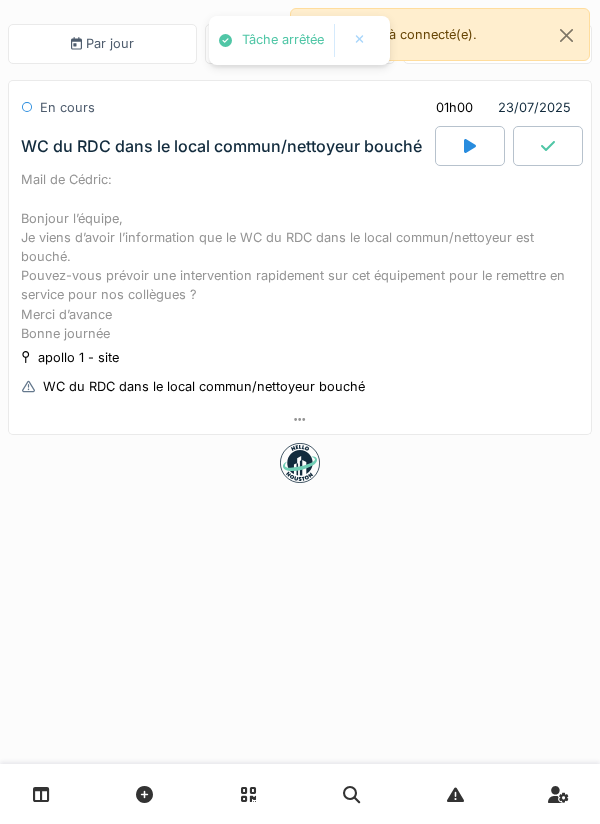 click at bounding box center [300, 419] 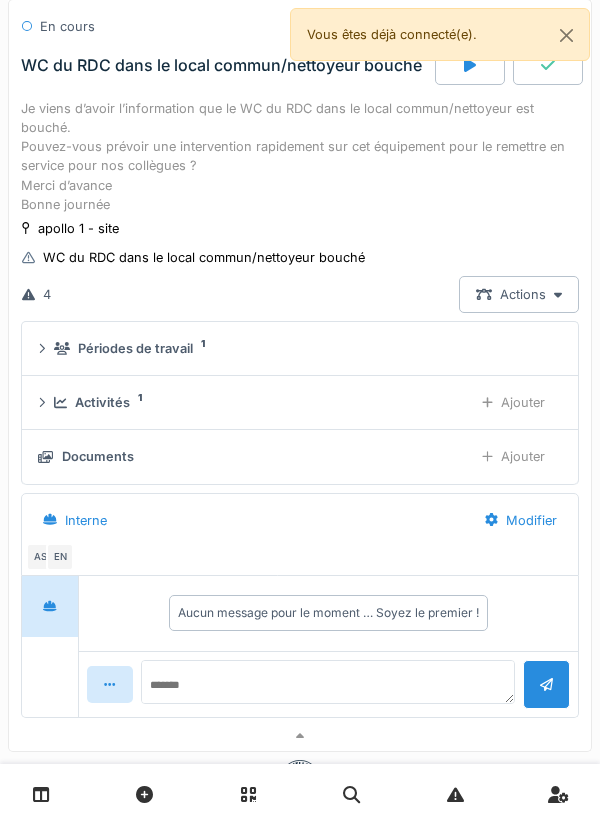 scroll, scrollTop: 225, scrollLeft: 0, axis: vertical 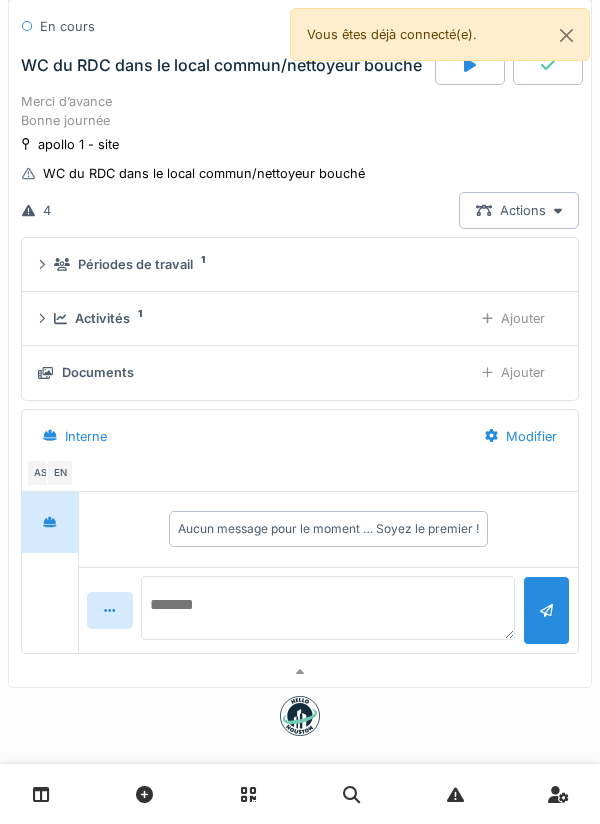 click at bounding box center [328, 608] 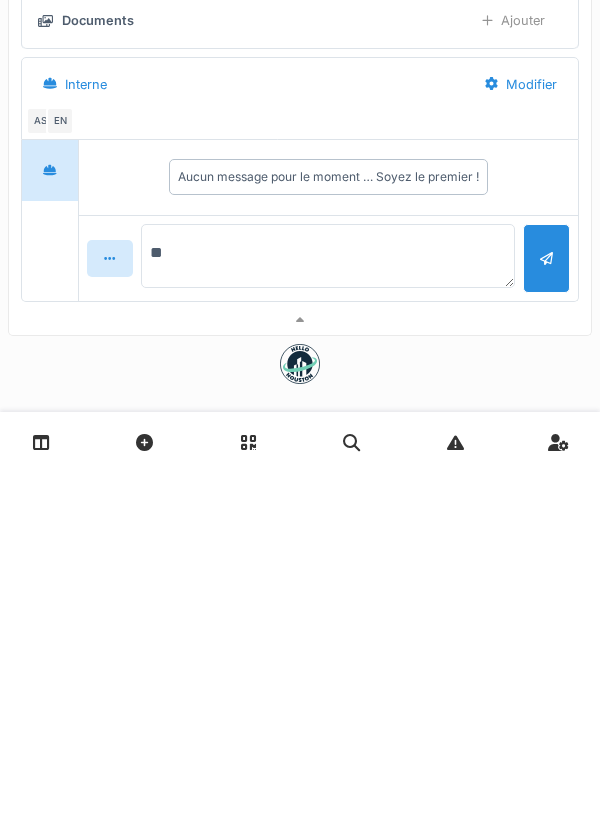 type on "*" 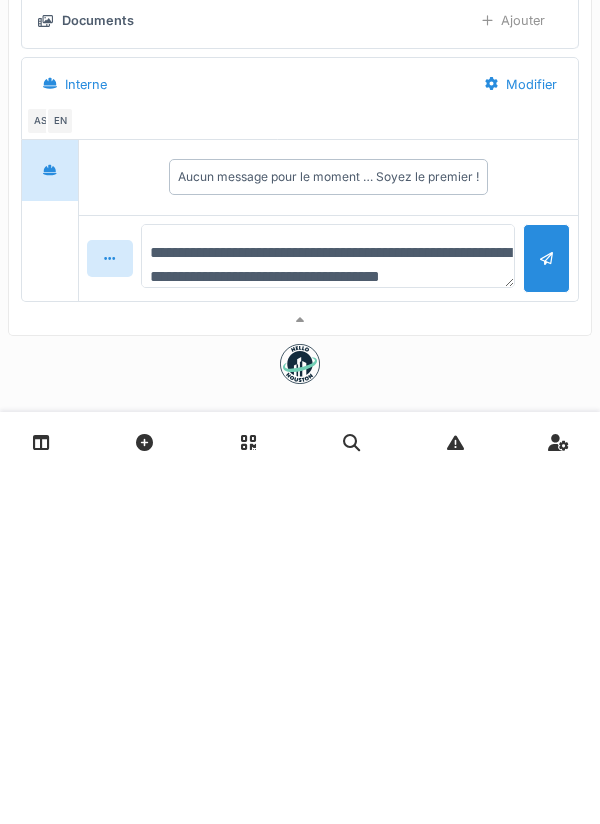 scroll, scrollTop: 24, scrollLeft: 0, axis: vertical 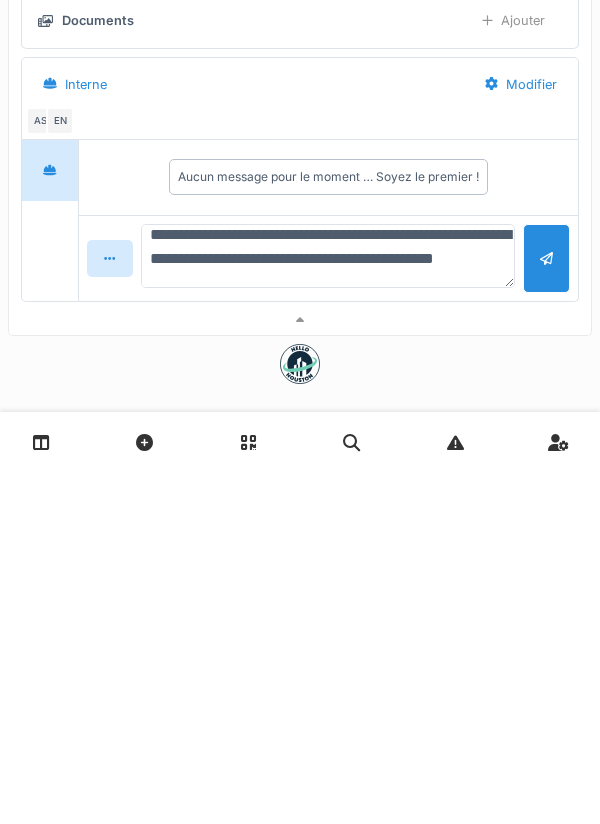 type on "**********" 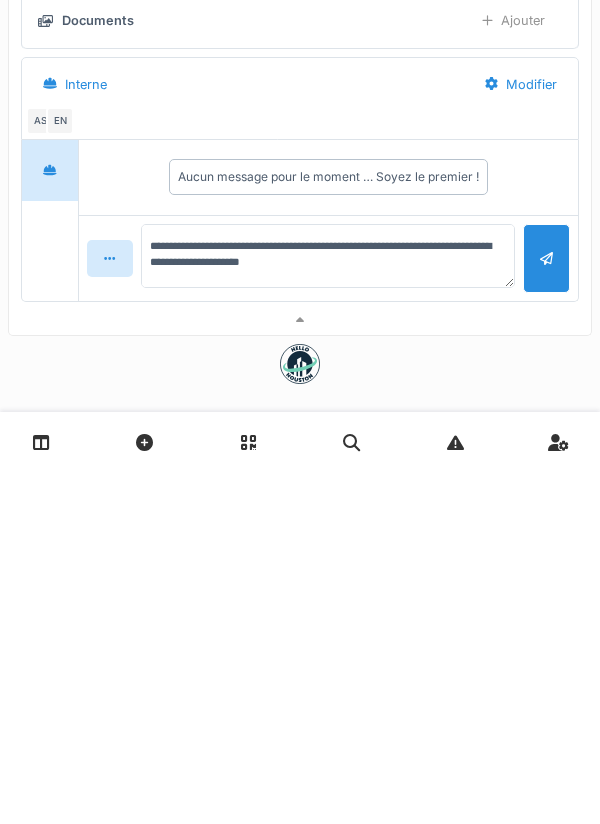 click at bounding box center [546, 610] 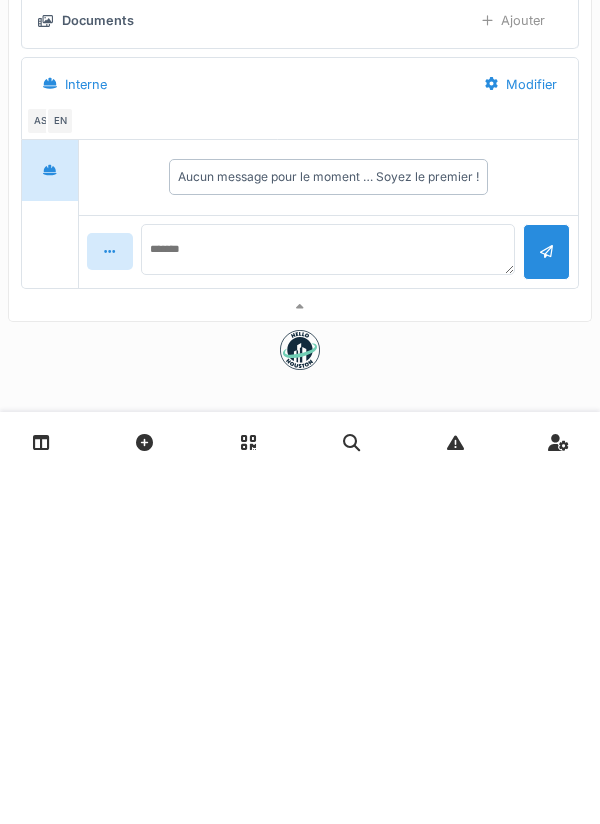 scroll, scrollTop: 0, scrollLeft: 0, axis: both 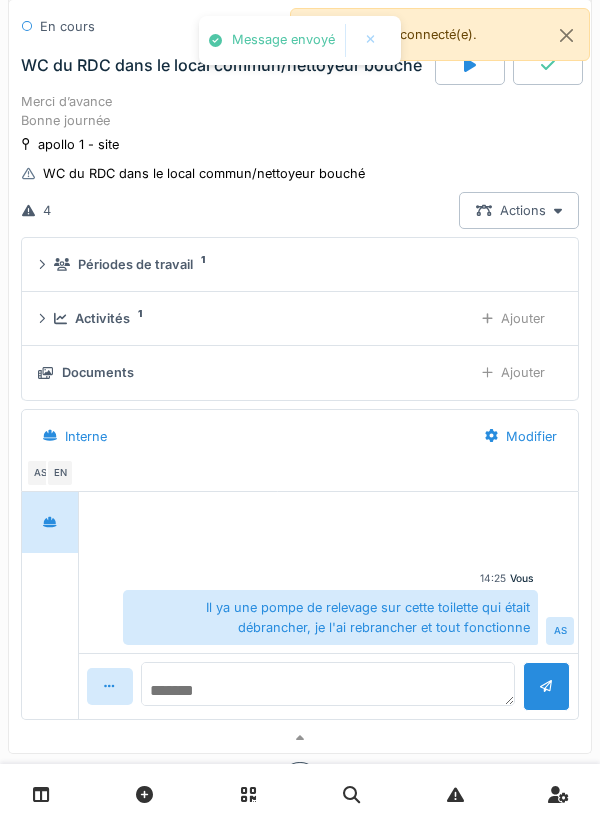 click at bounding box center (328, 684) 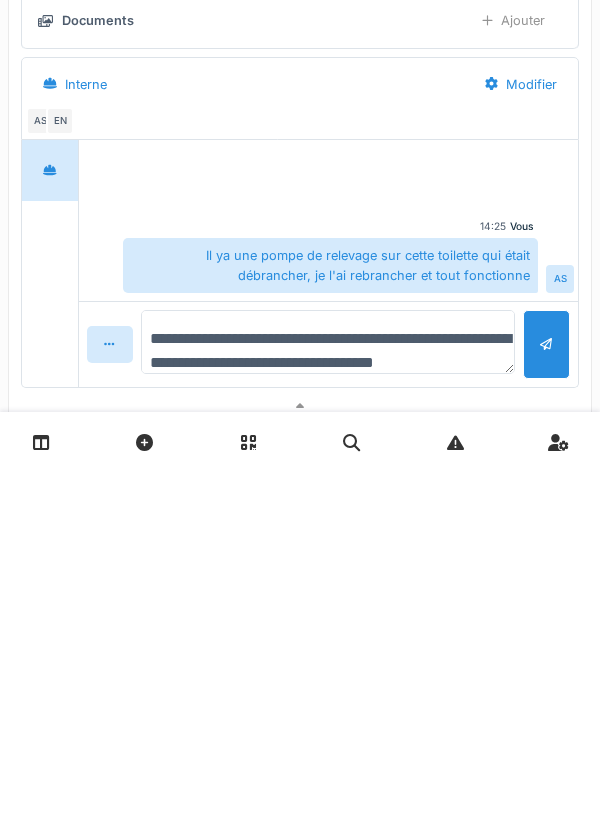 scroll, scrollTop: 23, scrollLeft: 0, axis: vertical 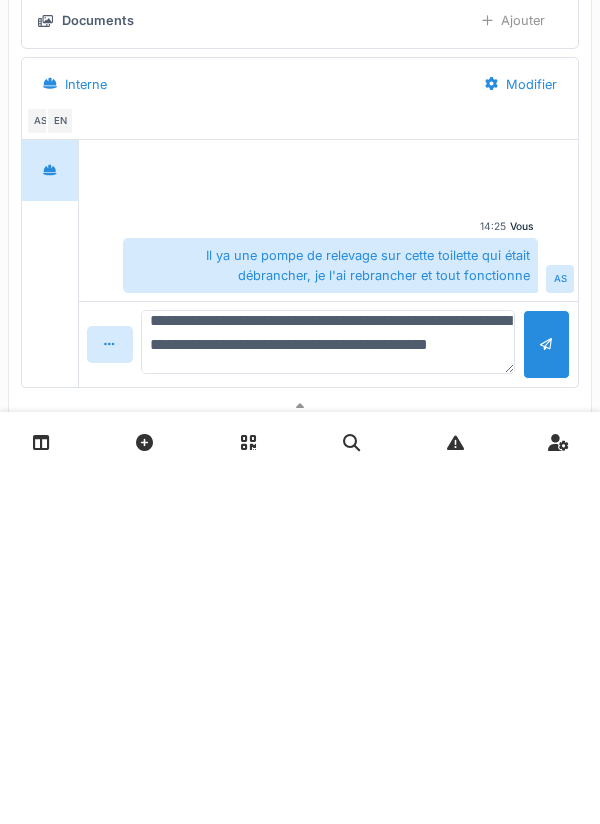 type on "**********" 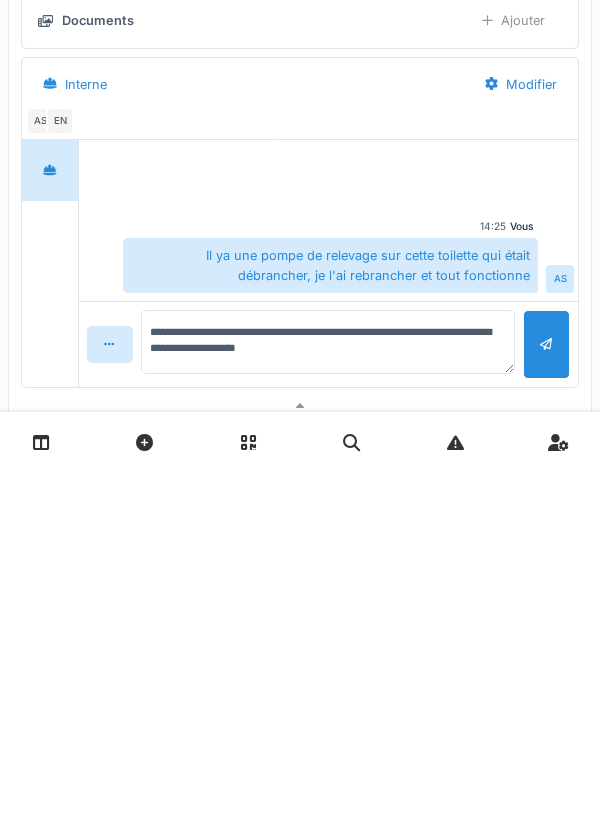click at bounding box center (546, 696) 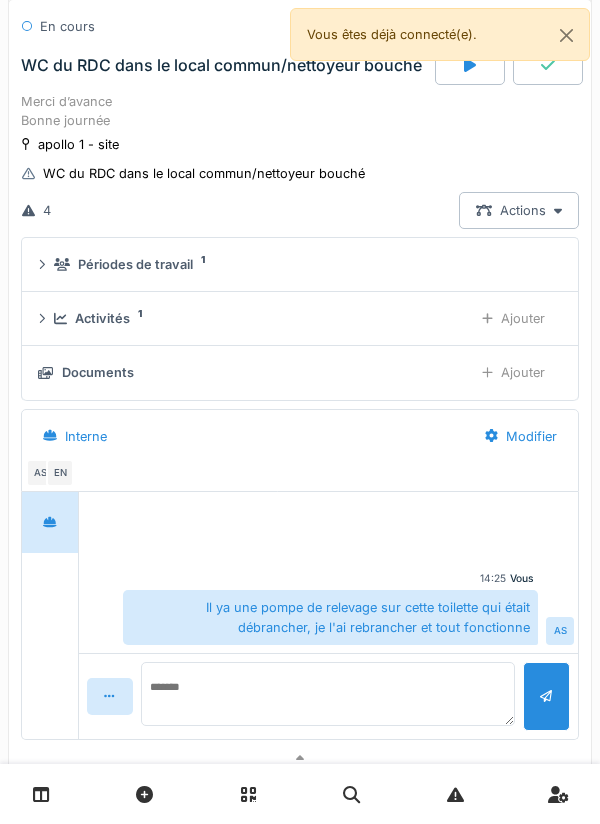 scroll, scrollTop: 0, scrollLeft: 0, axis: both 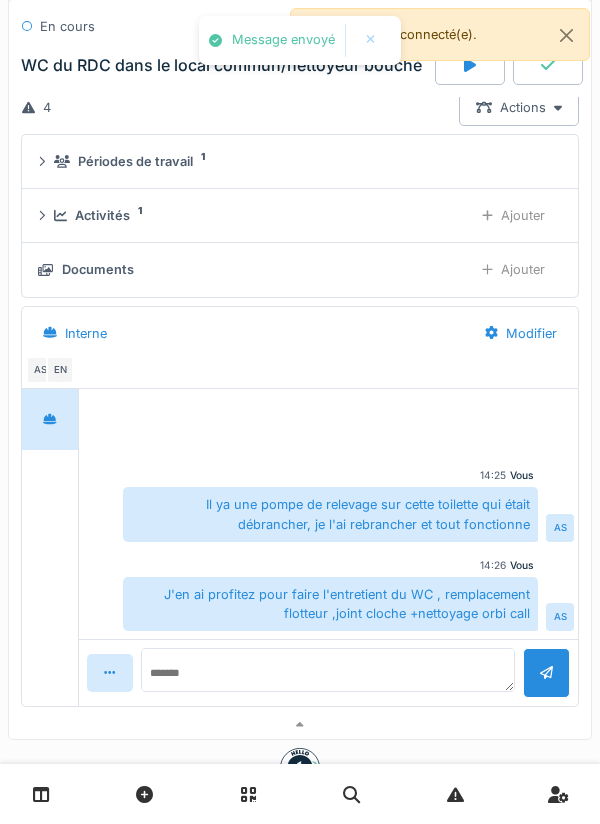 click on "Vous   14:25 Il ya une pompe de relevage sur cette toilette qui était débrancher, je l'ai rebrancher et tout fonctionne  AS Vous   14:26 J'en ai profitez pour faire l'entretient du WC , remplacement flotteur ,joint cloche +nettoyage orbi call  AS" at bounding box center [328, 514] 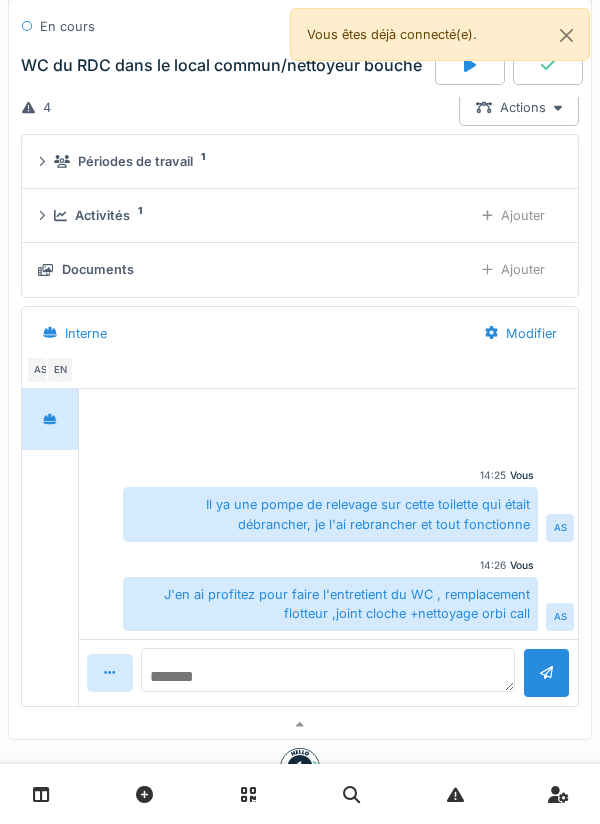 click at bounding box center [328, 670] 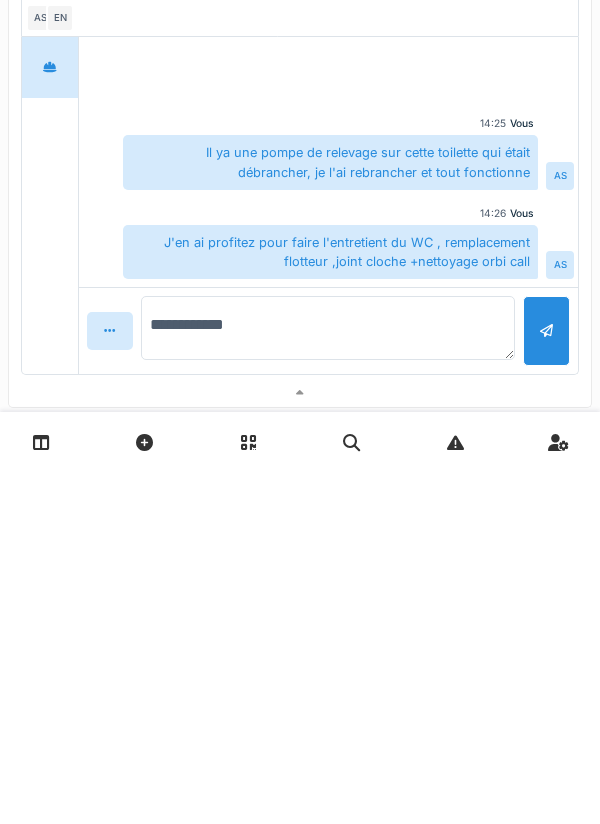 type on "**********" 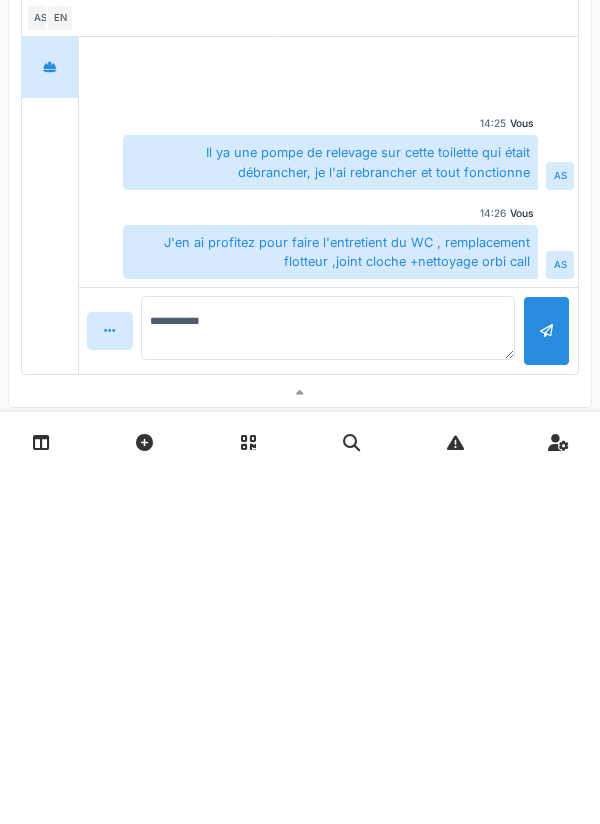click at bounding box center (546, 682) 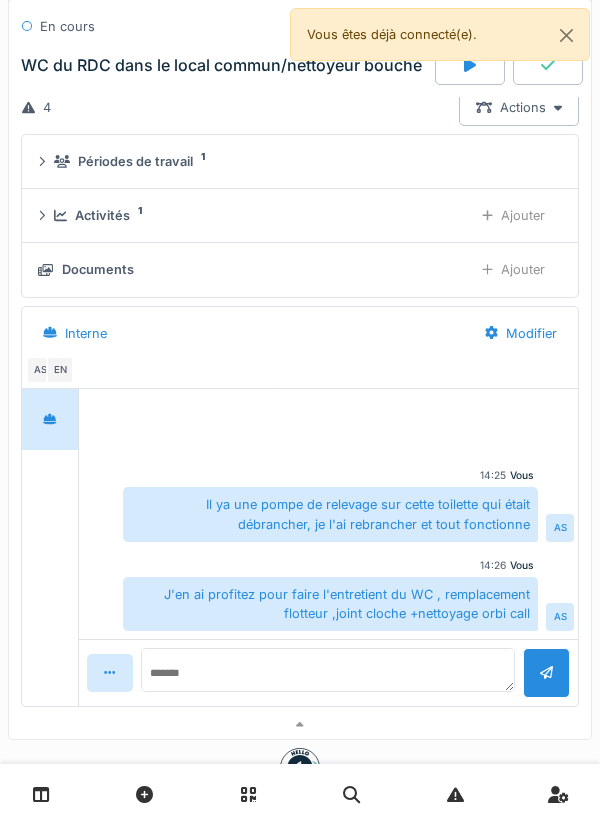 click on "Ajouter" at bounding box center (513, 269) 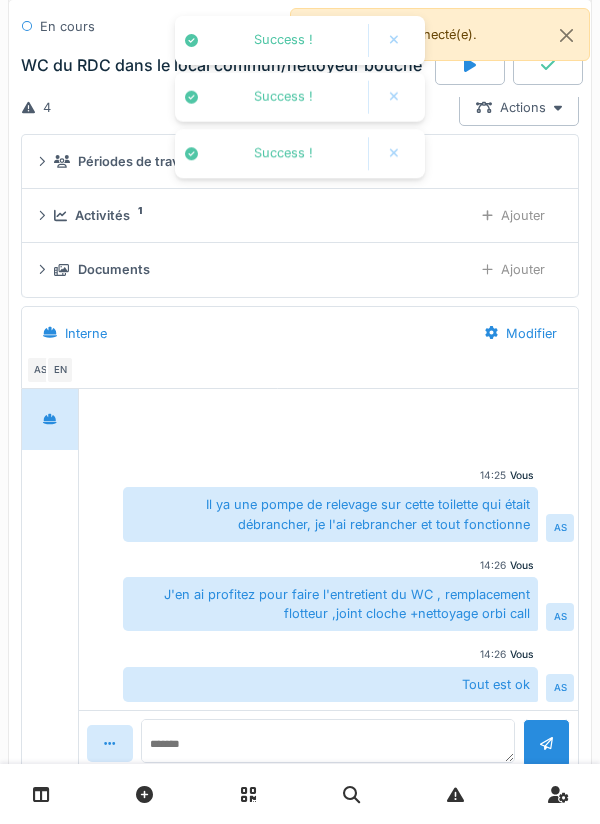 click on "Ajouter" at bounding box center [513, 215] 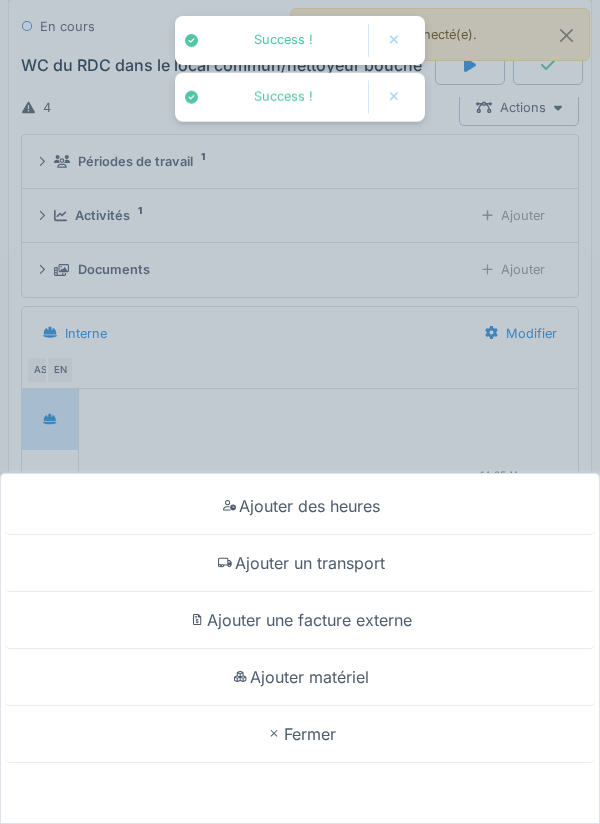 click on "Ajouter matériel" at bounding box center (300, 677) 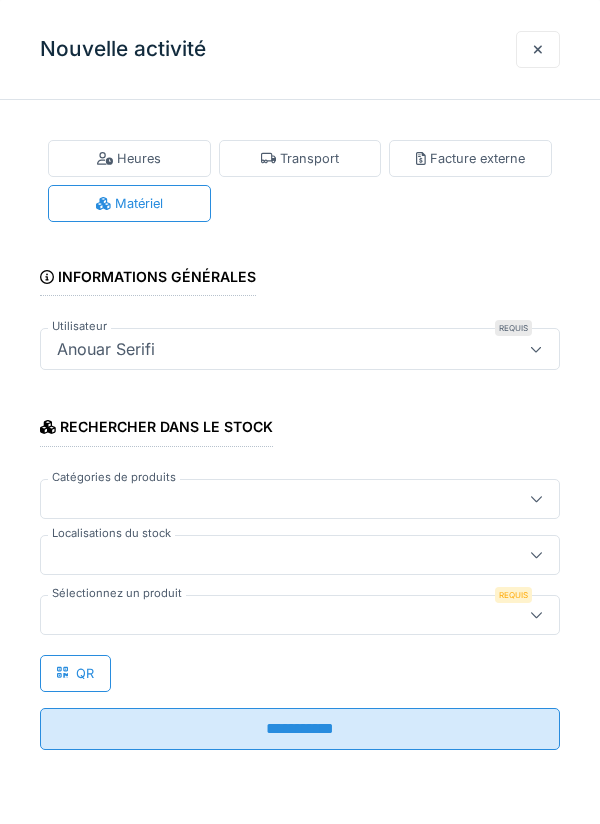click at bounding box center (274, 555) 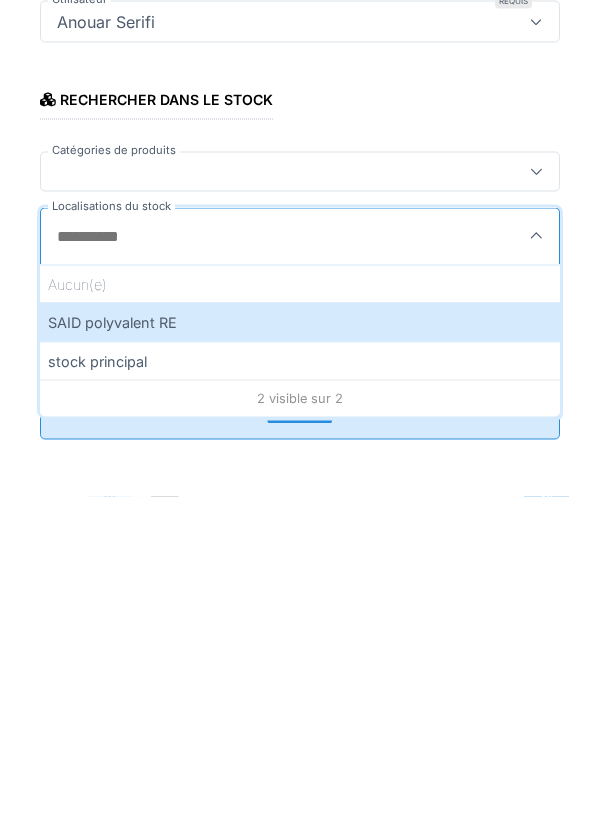 click on "SAID polyvalent RE" at bounding box center (300, 649) 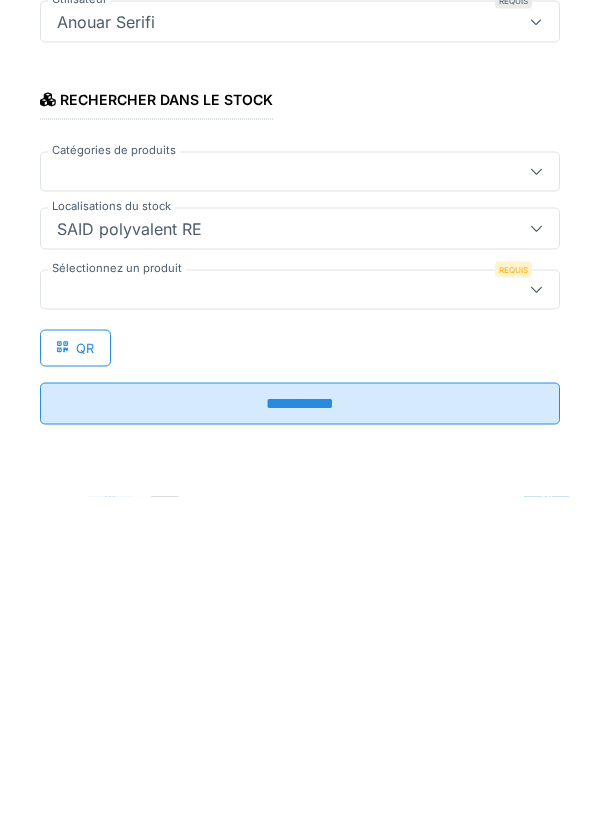 type on "***" 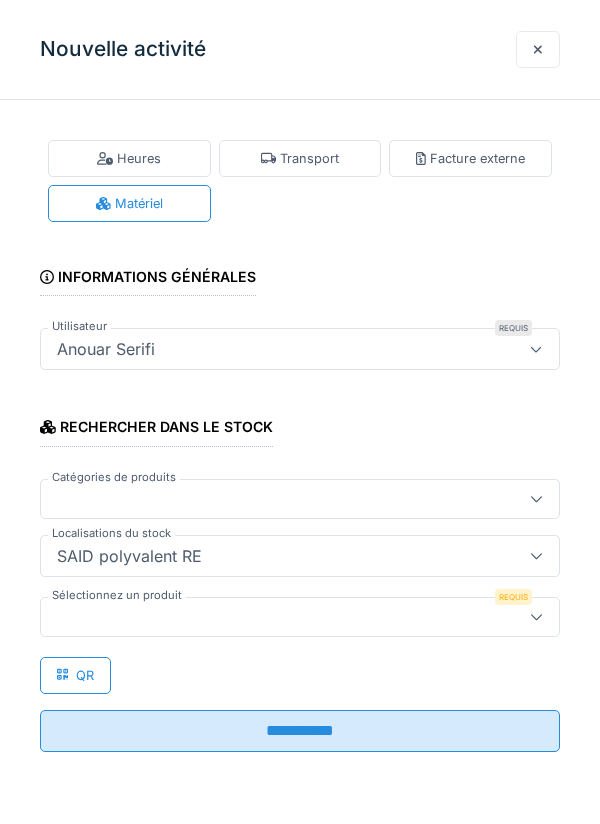 click at bounding box center [274, 617] 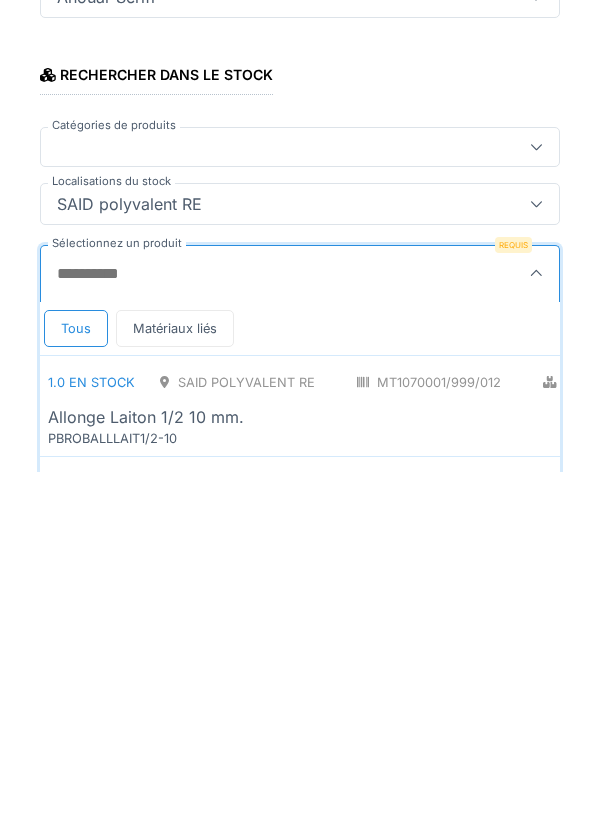 scroll, scrollTop: 1, scrollLeft: 0, axis: vertical 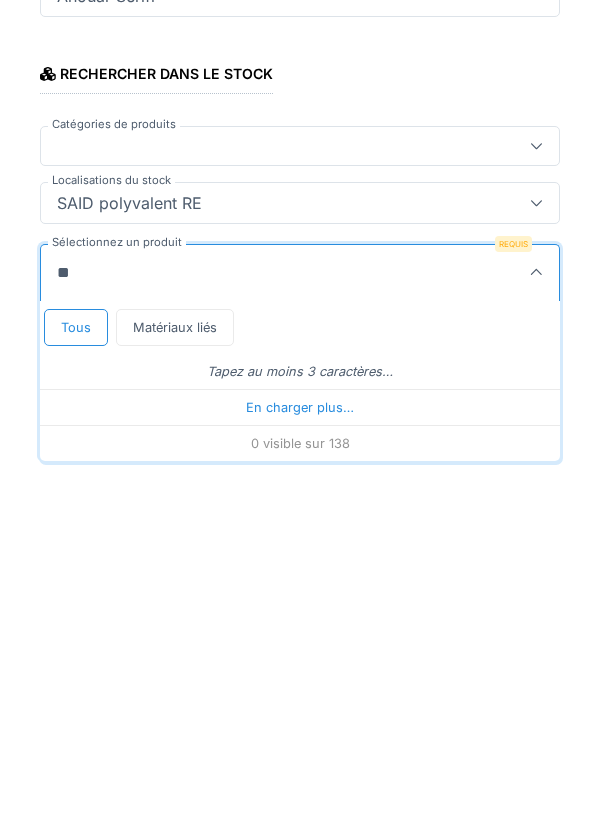type on "***" 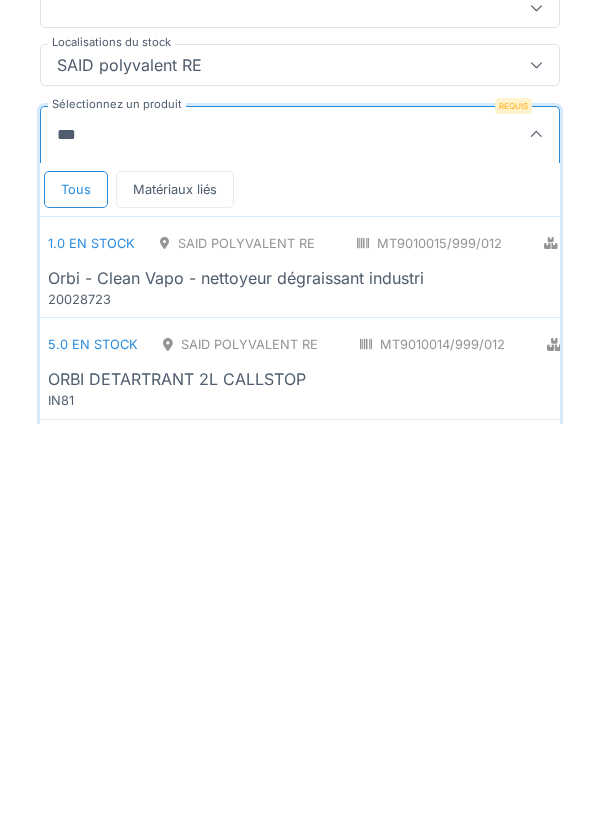 scroll, scrollTop: 122, scrollLeft: 0, axis: vertical 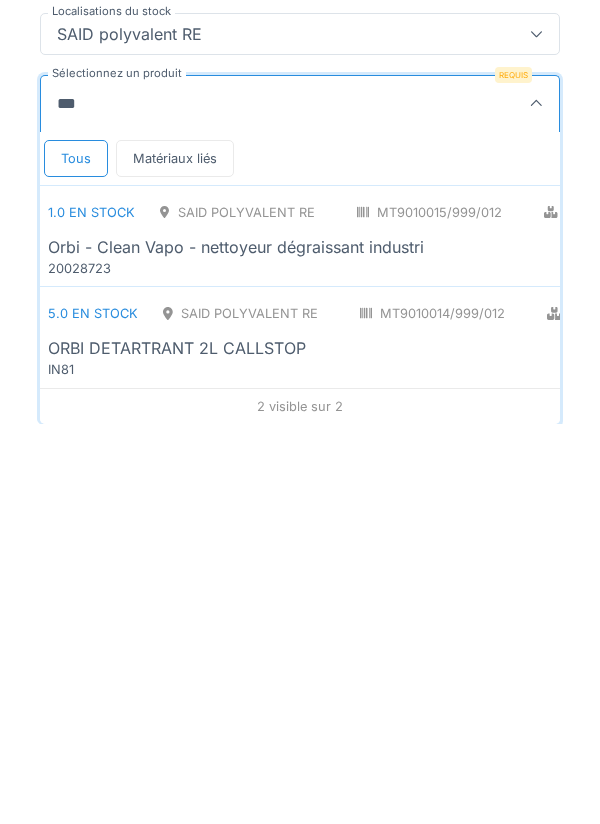 click on "ORBI DETARTRANT 2L CALLSTOP" at bounding box center [434, 748] 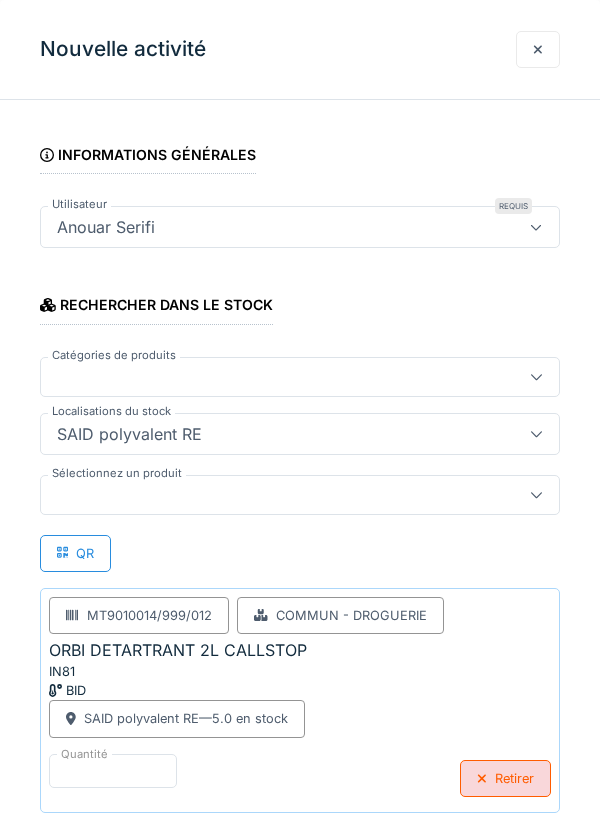 click at bounding box center [274, 495] 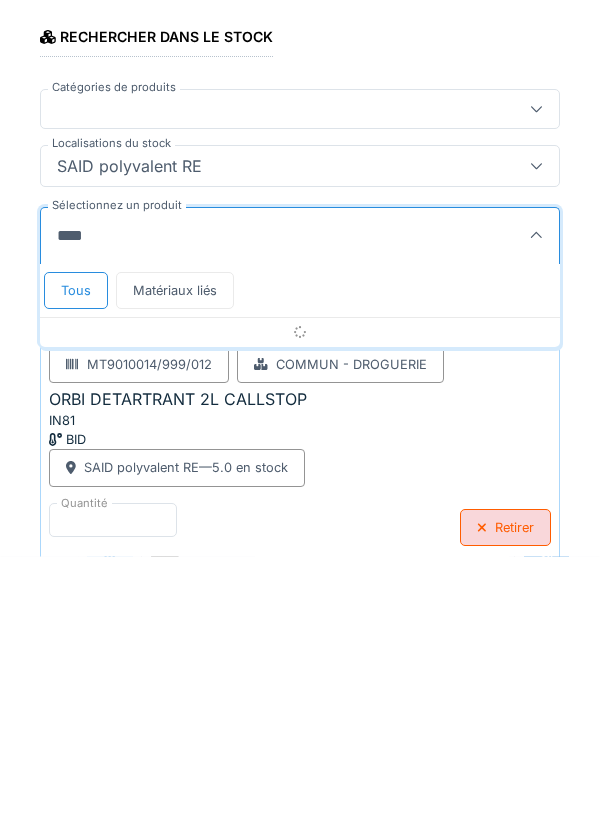 type on "*****" 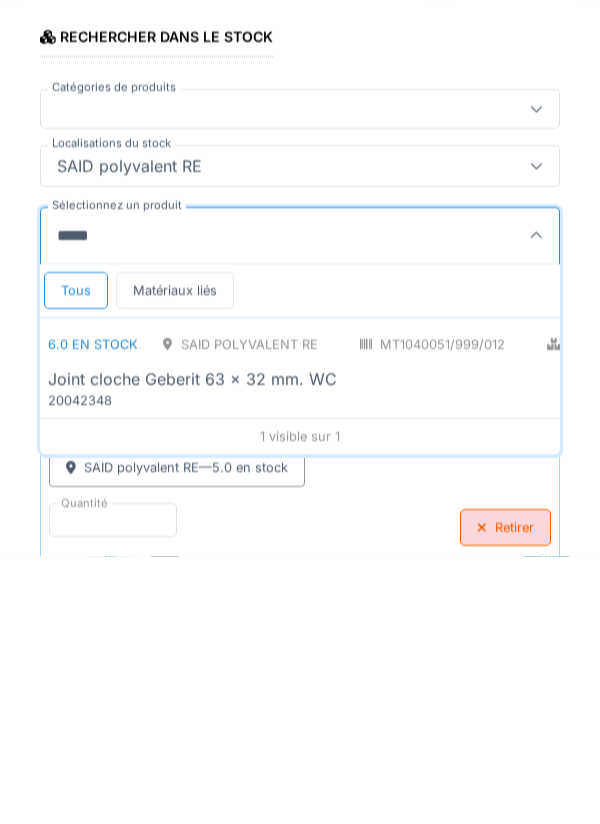 click on "Joint cloche Geberit 63 x 32 mm. WC" at bounding box center (479, 647) 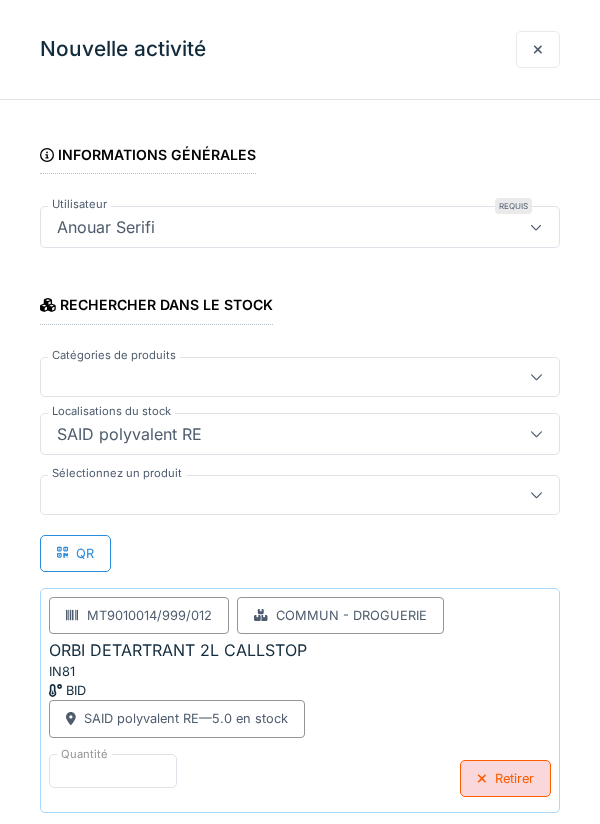 click at bounding box center [274, 495] 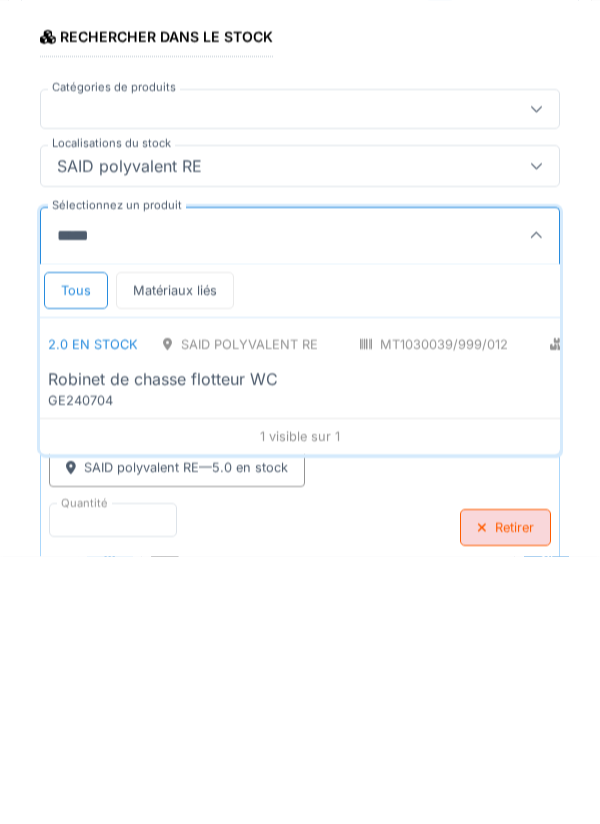 type on "********" 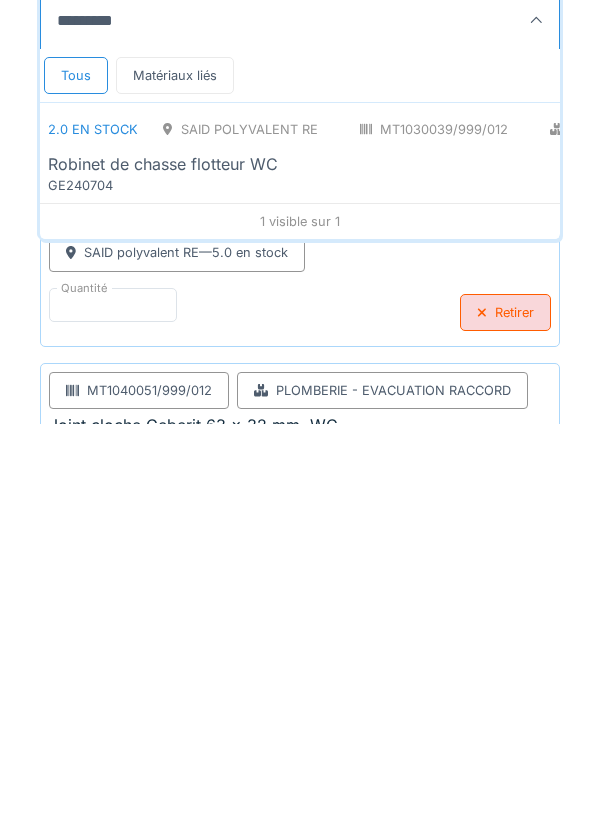 scroll, scrollTop: 217, scrollLeft: 0, axis: vertical 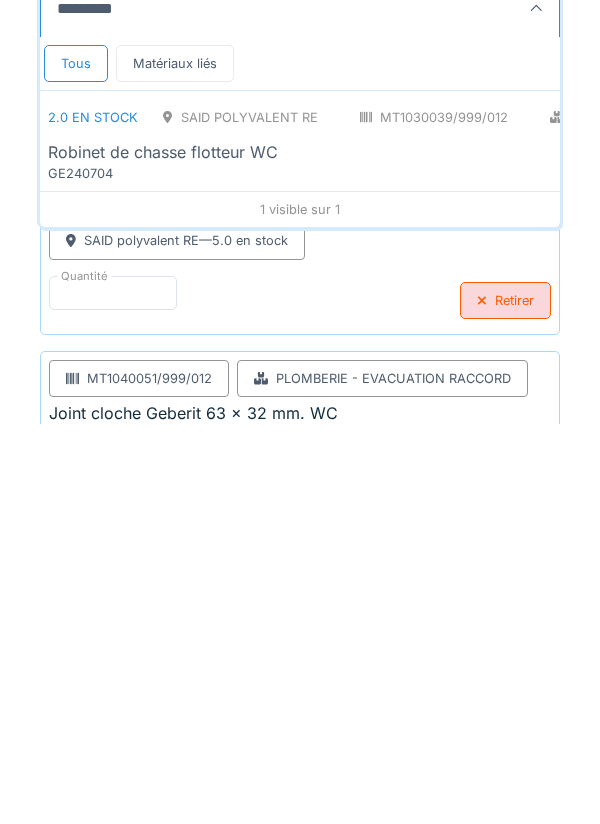 click on "2.0 en stock SAID polyvalent RE MT1030039/999/012 Plomberie - Appareils sanitaires PCE Robinet de chasse flotteur WC GE240704" at bounding box center (478, 541) 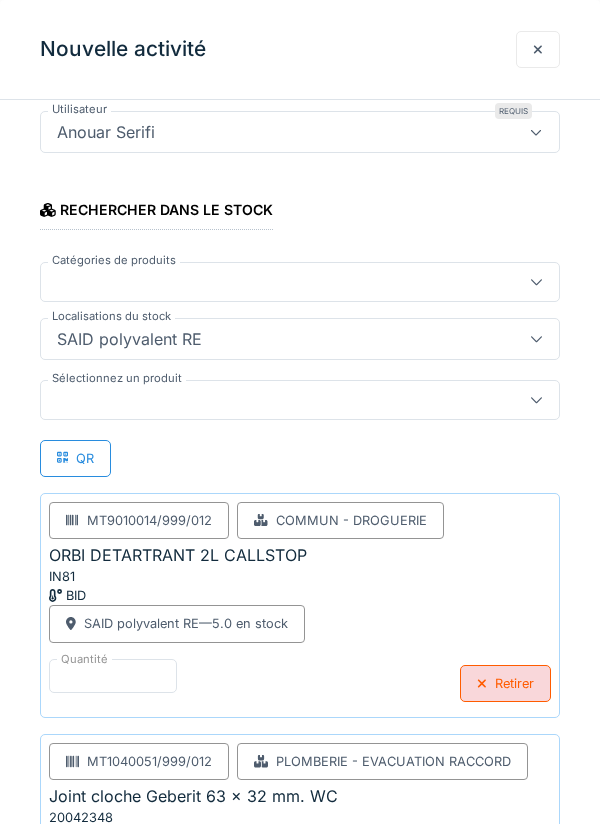 scroll, scrollTop: 611, scrollLeft: 0, axis: vertical 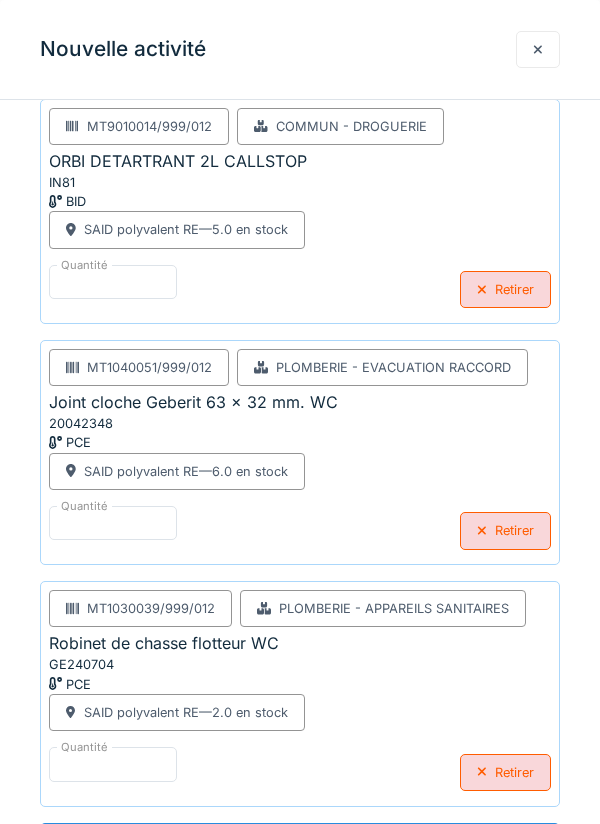 click on "**********" at bounding box center (300, 844) 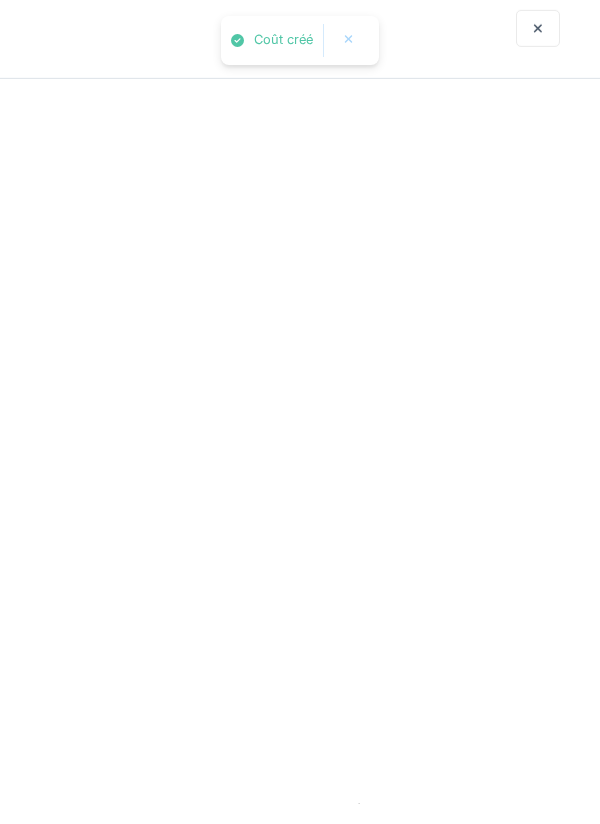 scroll, scrollTop: 0, scrollLeft: 0, axis: both 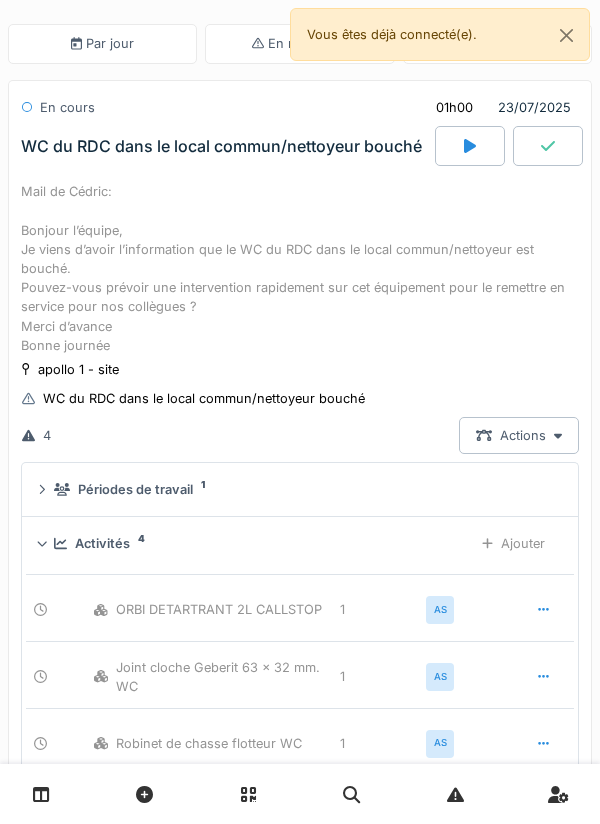 click 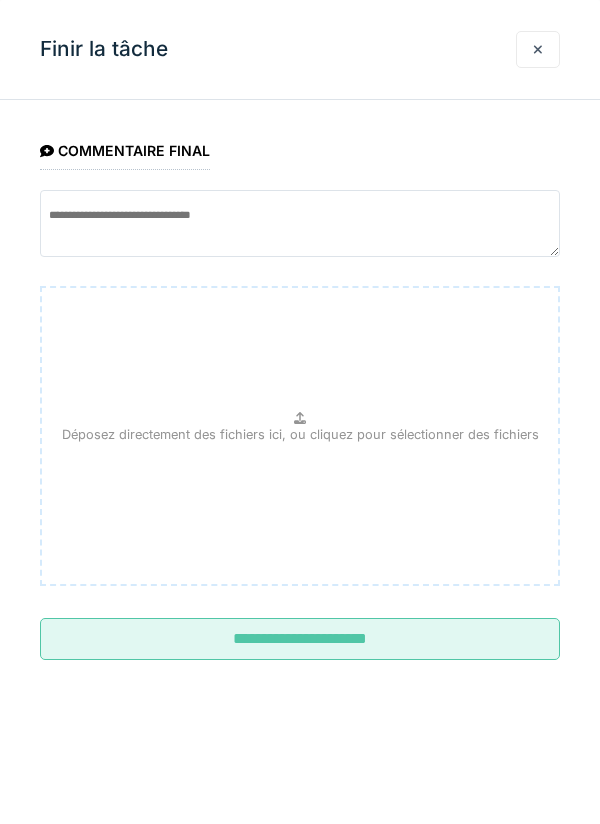 click on "**********" at bounding box center [300, 639] 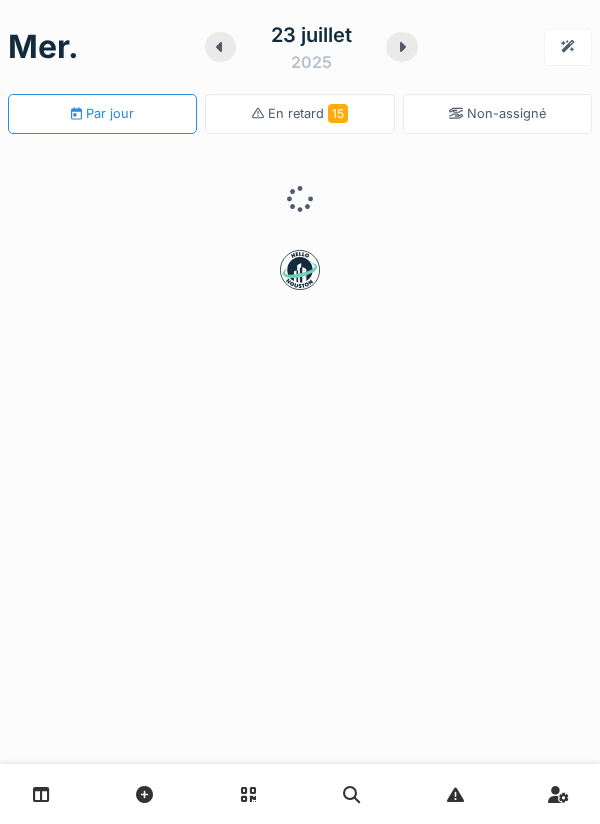 scroll, scrollTop: 0, scrollLeft: 0, axis: both 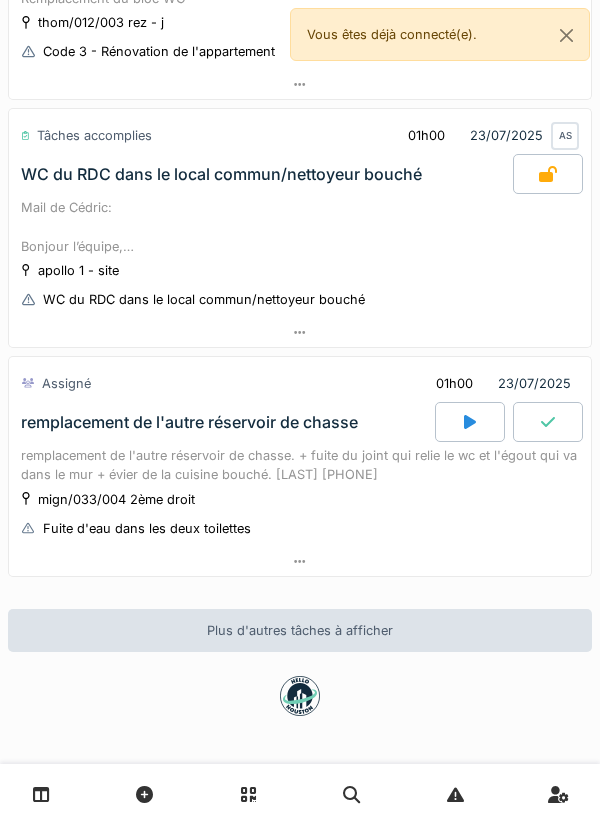 click at bounding box center [470, 422] 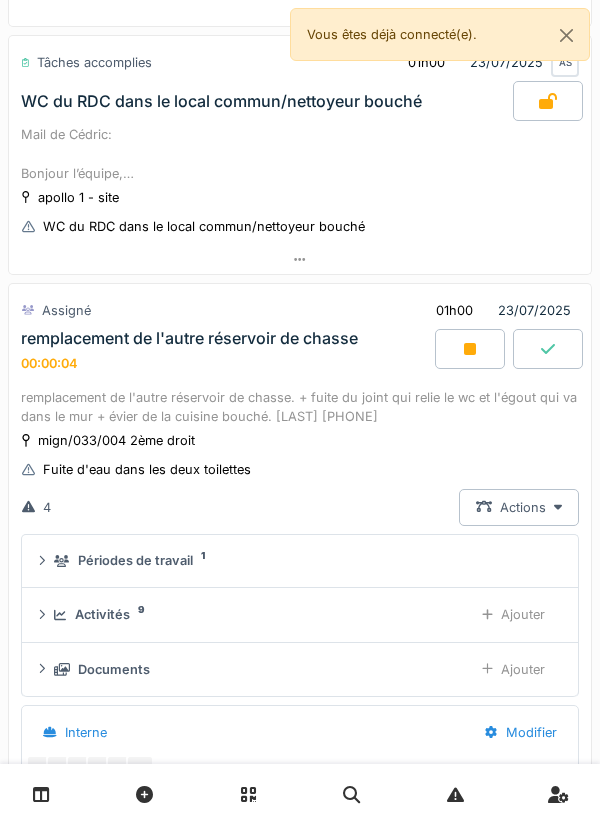 scroll, scrollTop: 480, scrollLeft: 0, axis: vertical 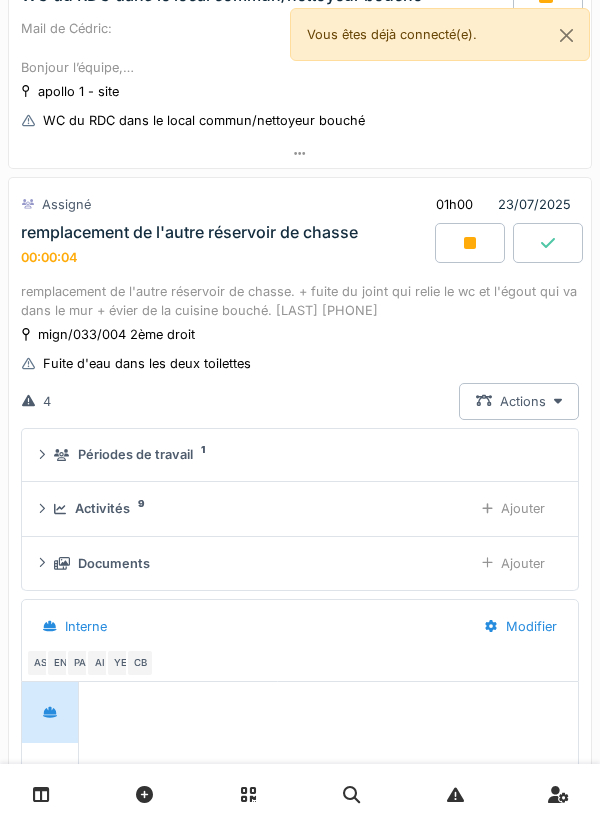 click on "Ajouter" at bounding box center [513, 508] 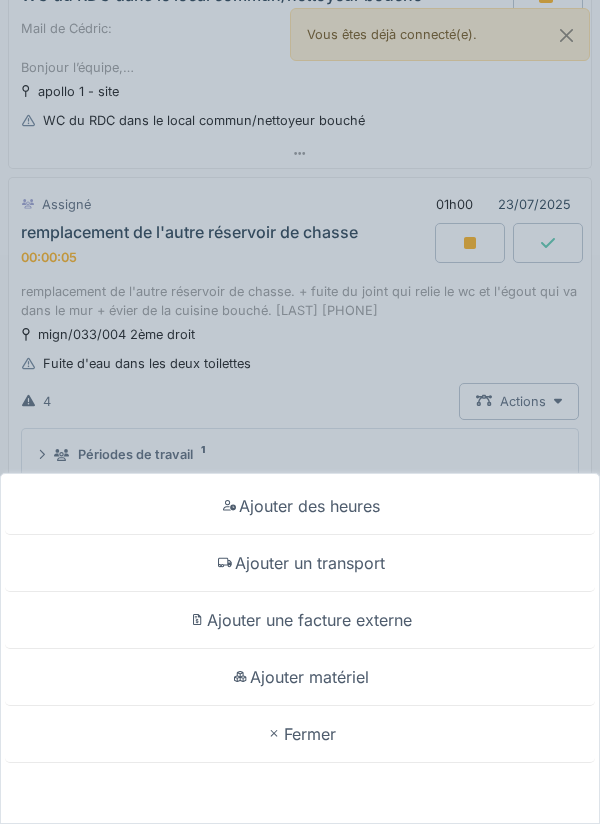 click on "Ajouter un transport" at bounding box center [300, 563] 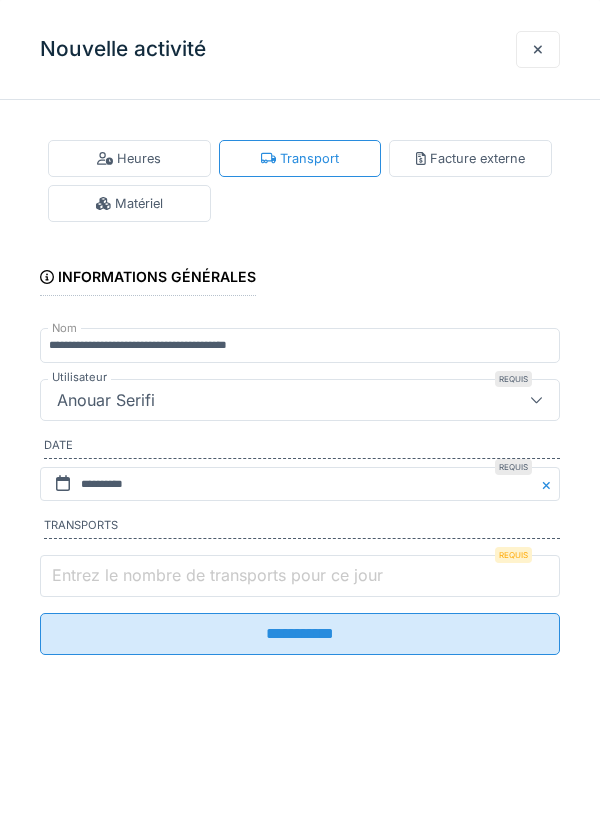 click on "Entrez le nombre de transports pour ce jour" at bounding box center (300, 576) 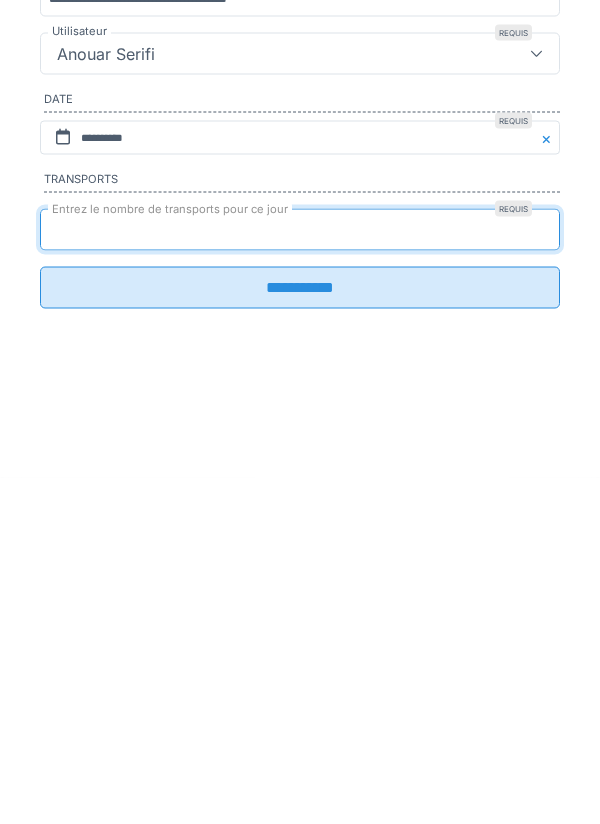 type on "*" 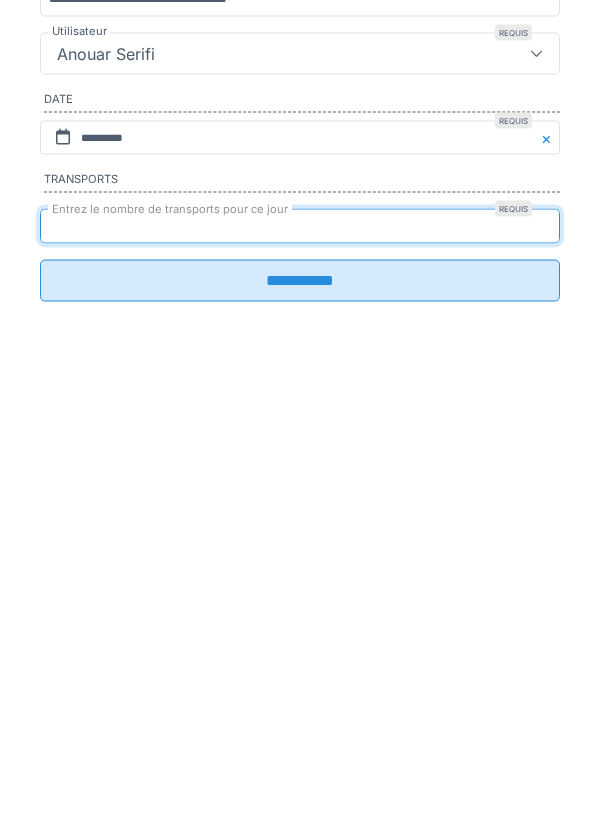 click on "**********" at bounding box center [300, 627] 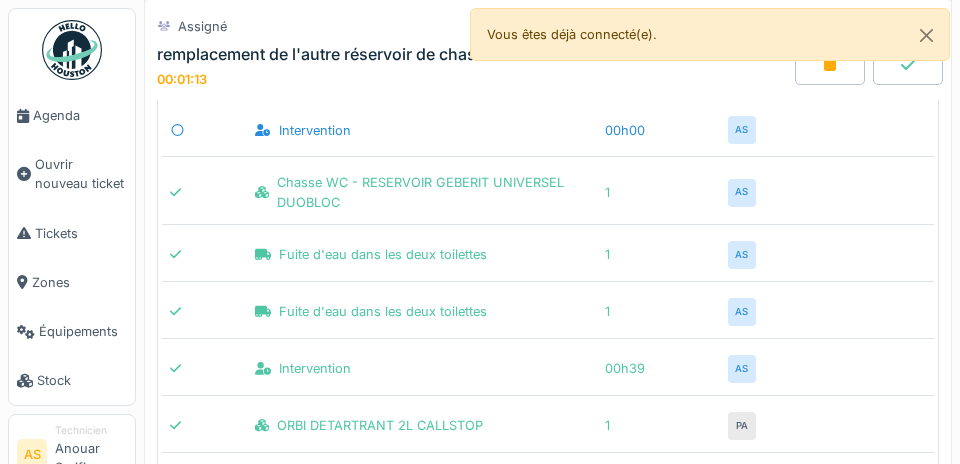 scroll, scrollTop: 978, scrollLeft: 0, axis: vertical 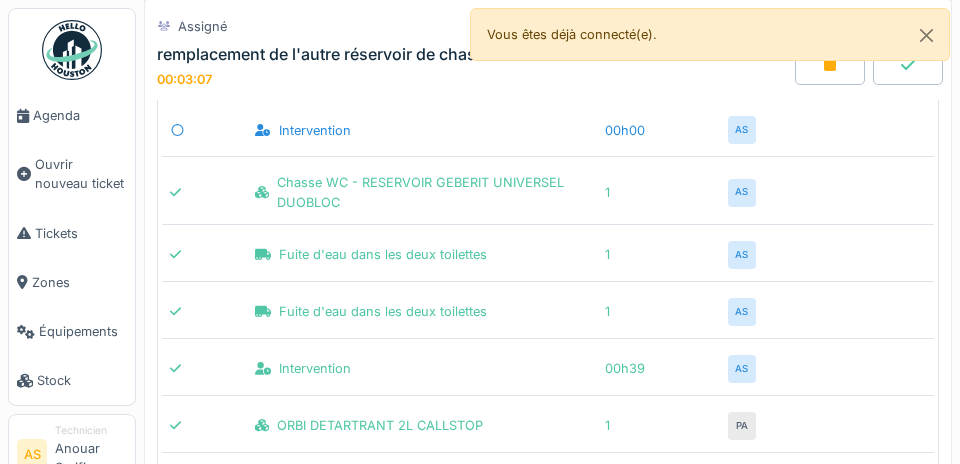 click on "Tickets" at bounding box center (72, 233) 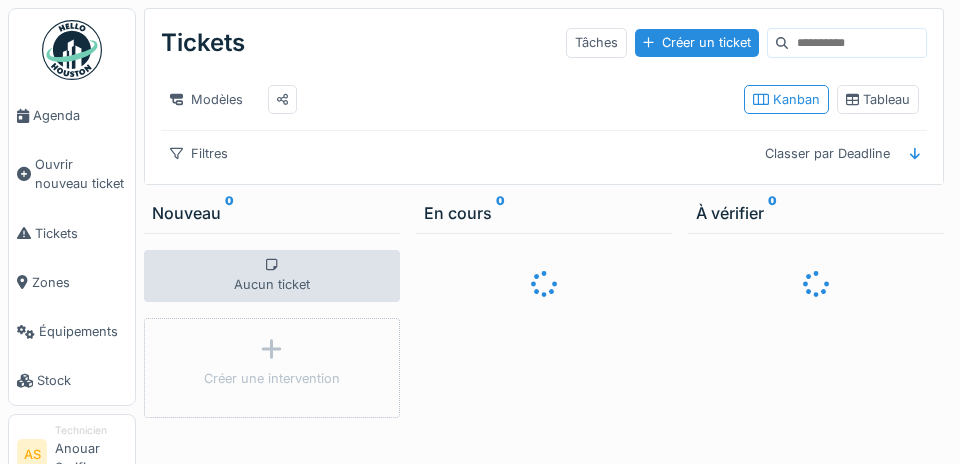 scroll, scrollTop: 0, scrollLeft: 0, axis: both 